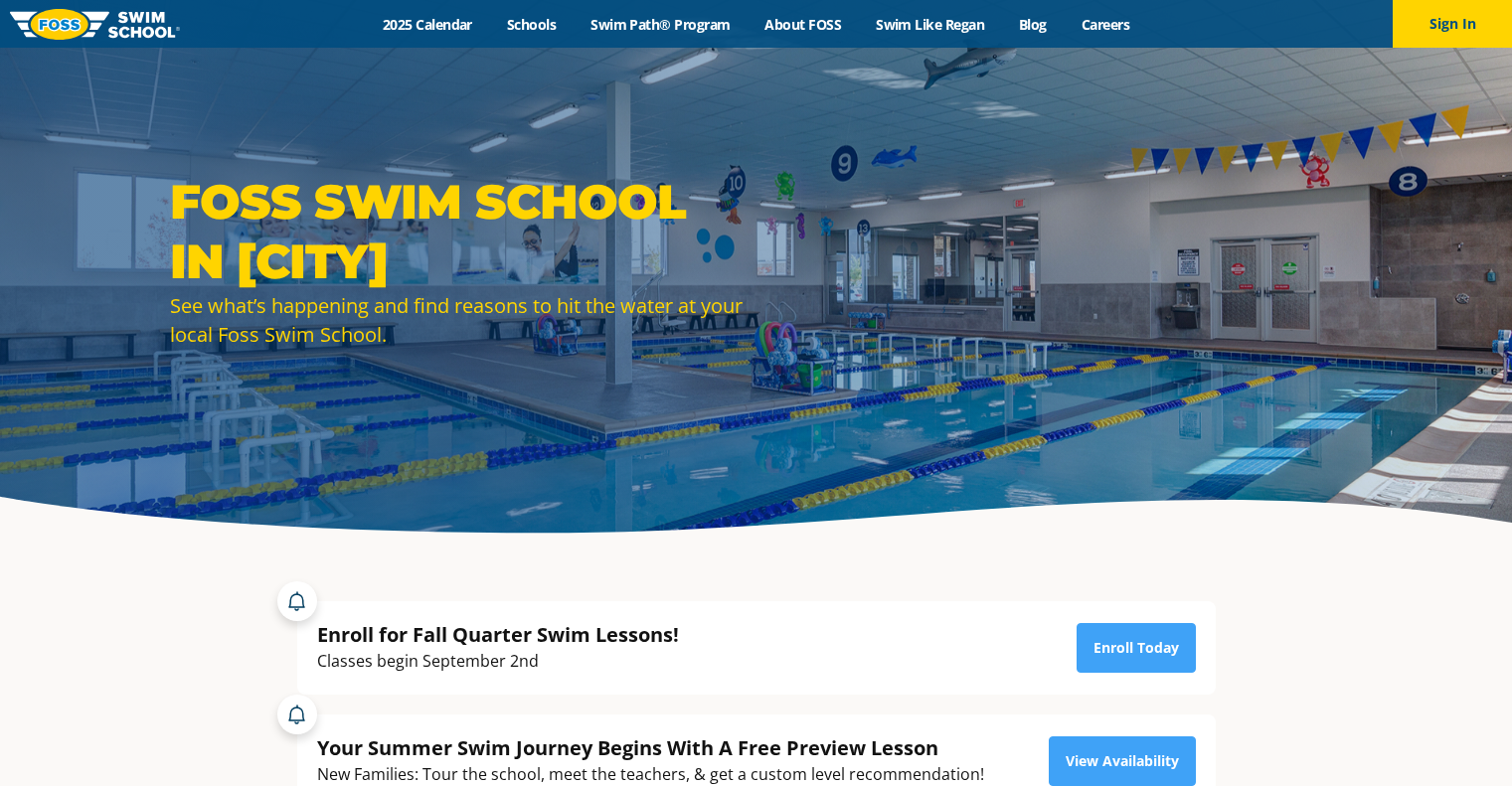 scroll, scrollTop: 0, scrollLeft: 0, axis: both 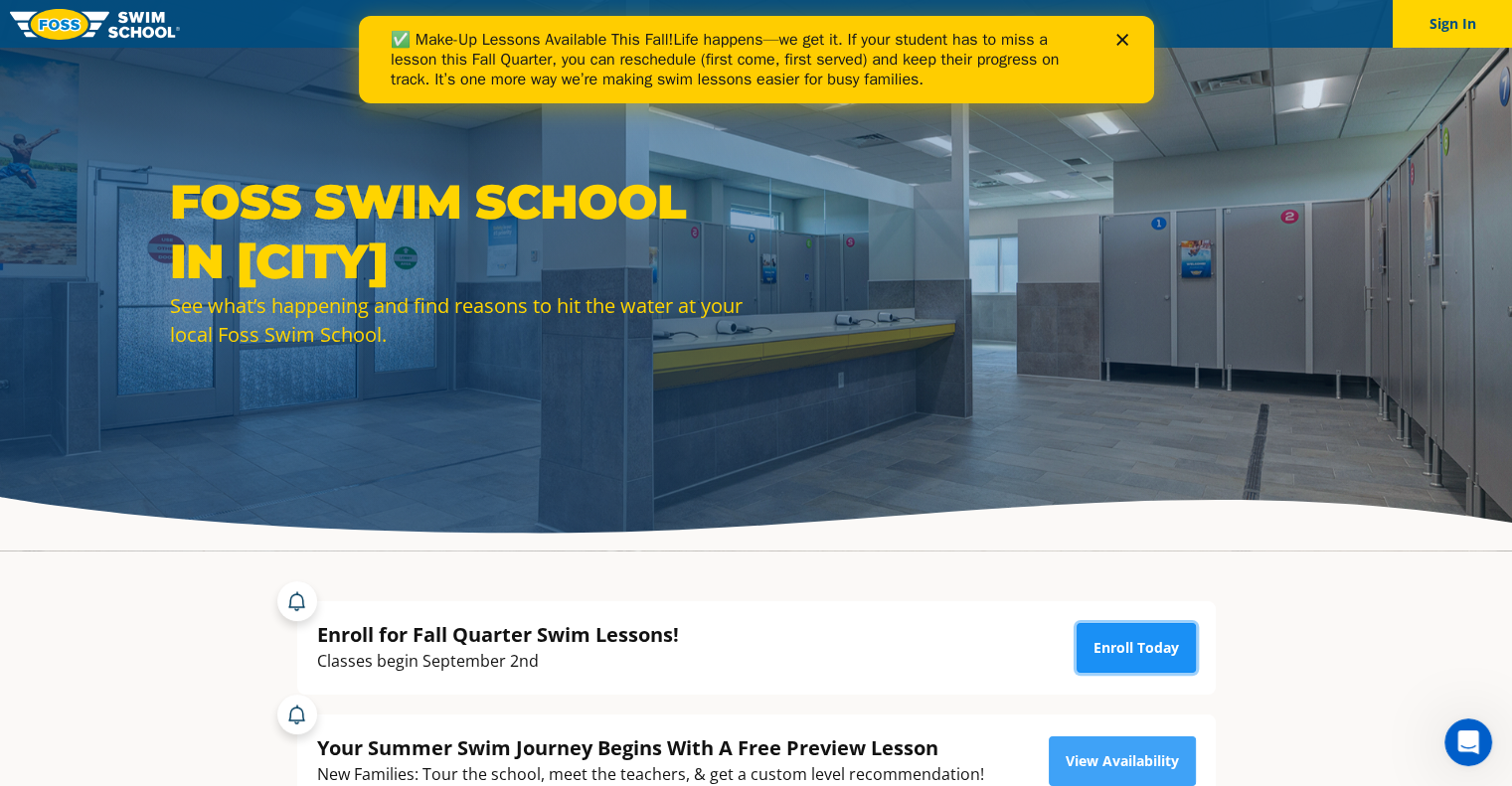 click on "Enroll Today" at bounding box center [1136, 648] 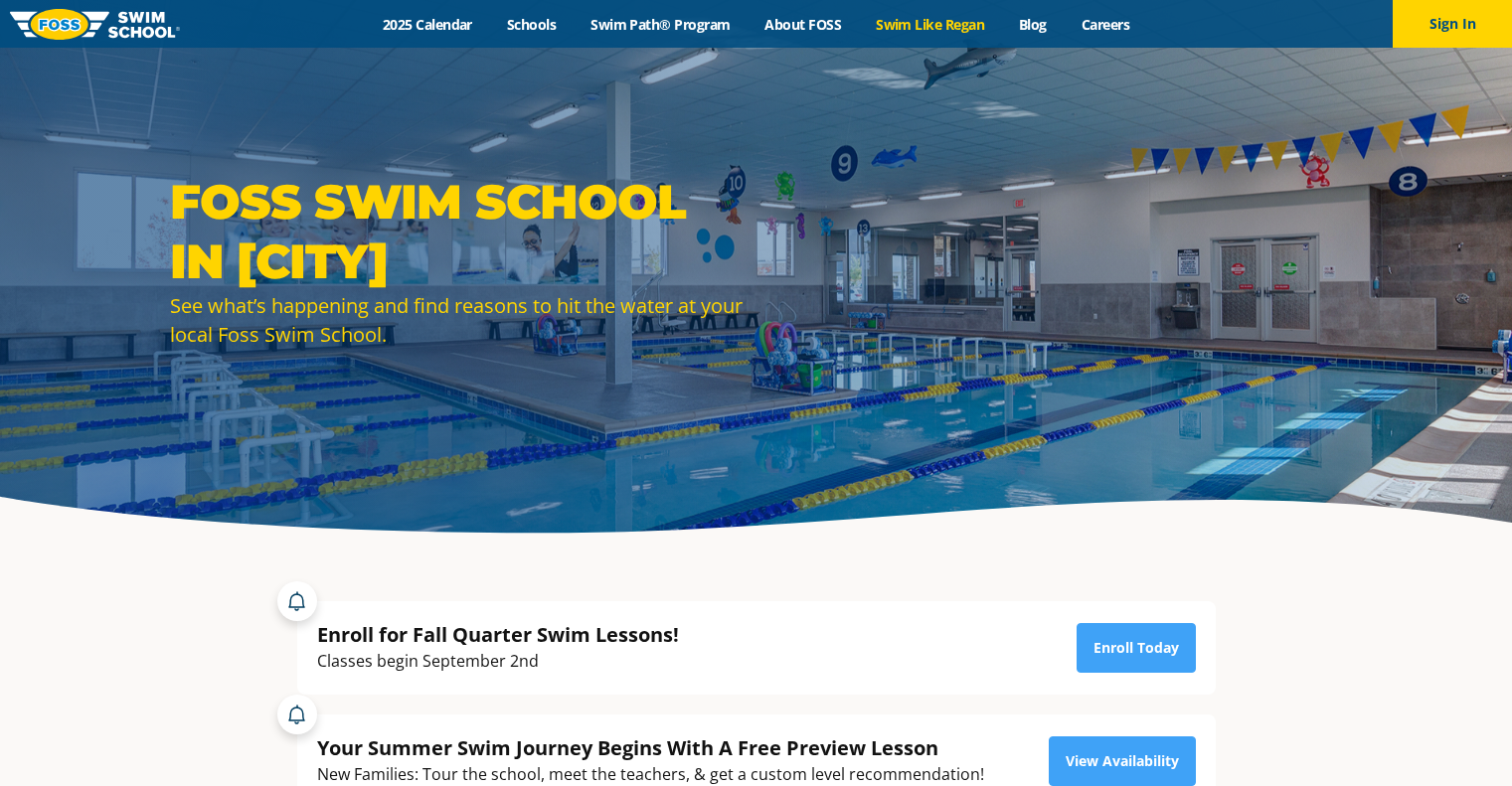 scroll, scrollTop: 0, scrollLeft: 0, axis: both 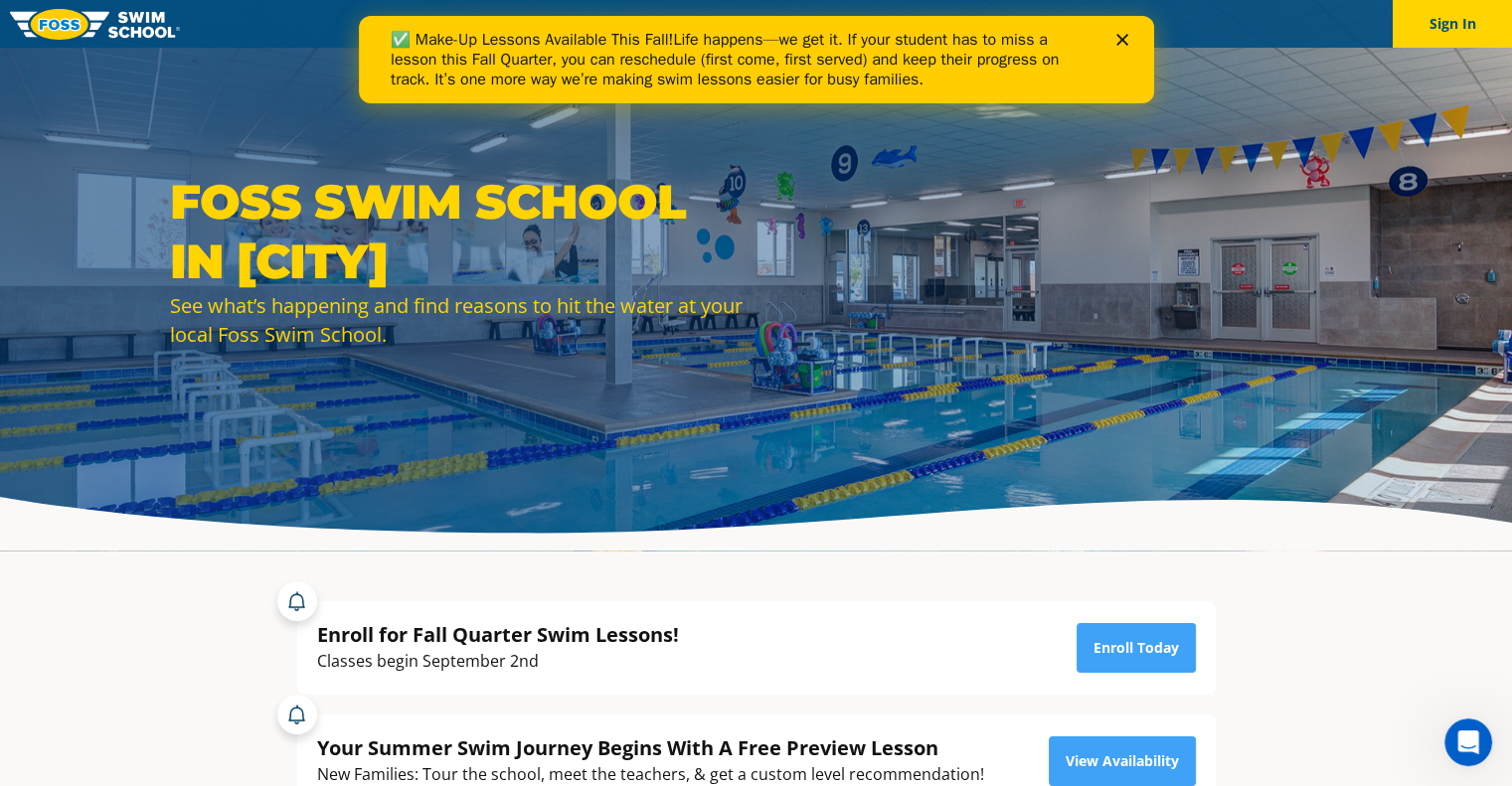 click at bounding box center [1125, 40] 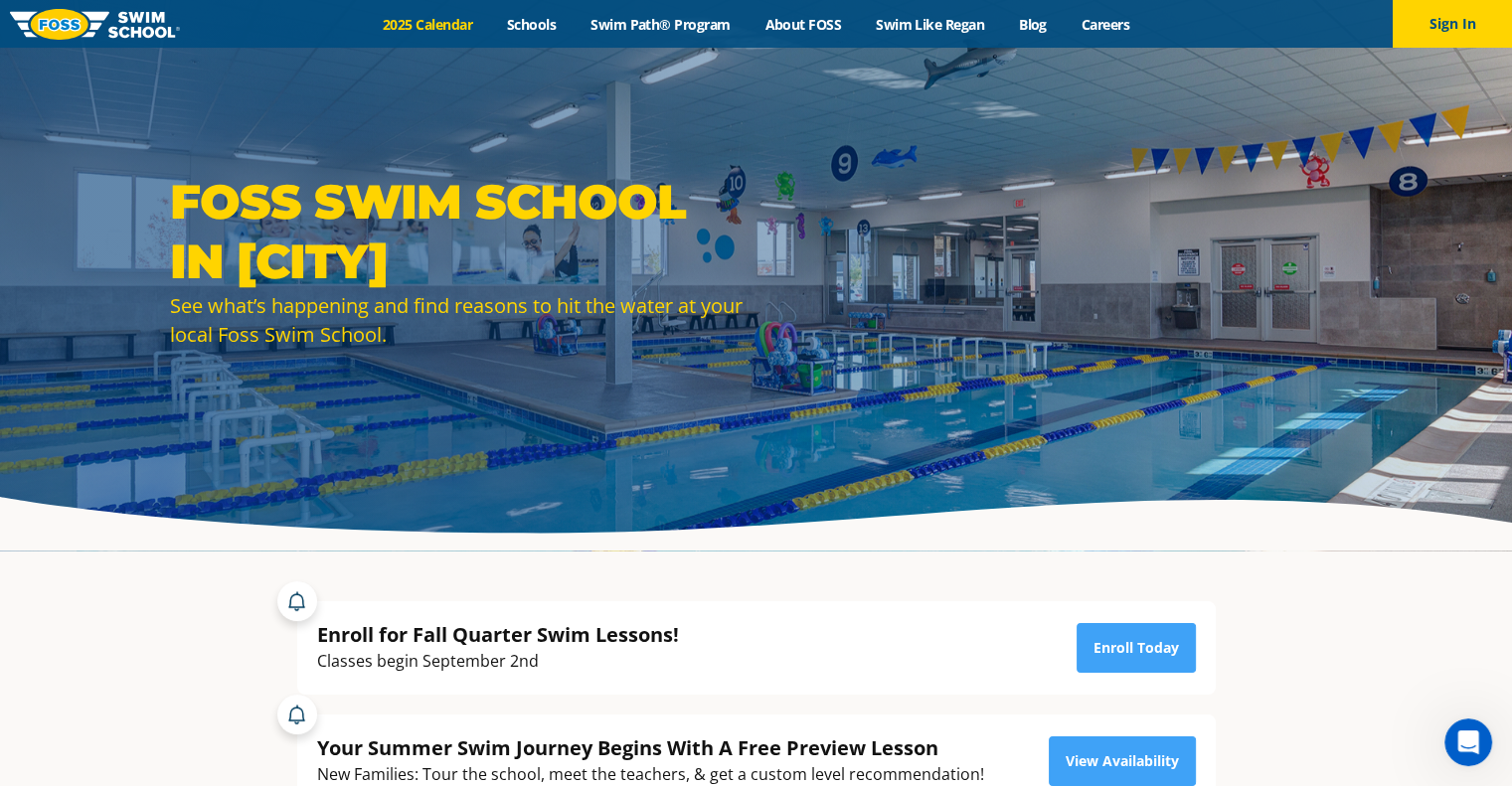 click on "2025 Calendar" at bounding box center [426, 24] 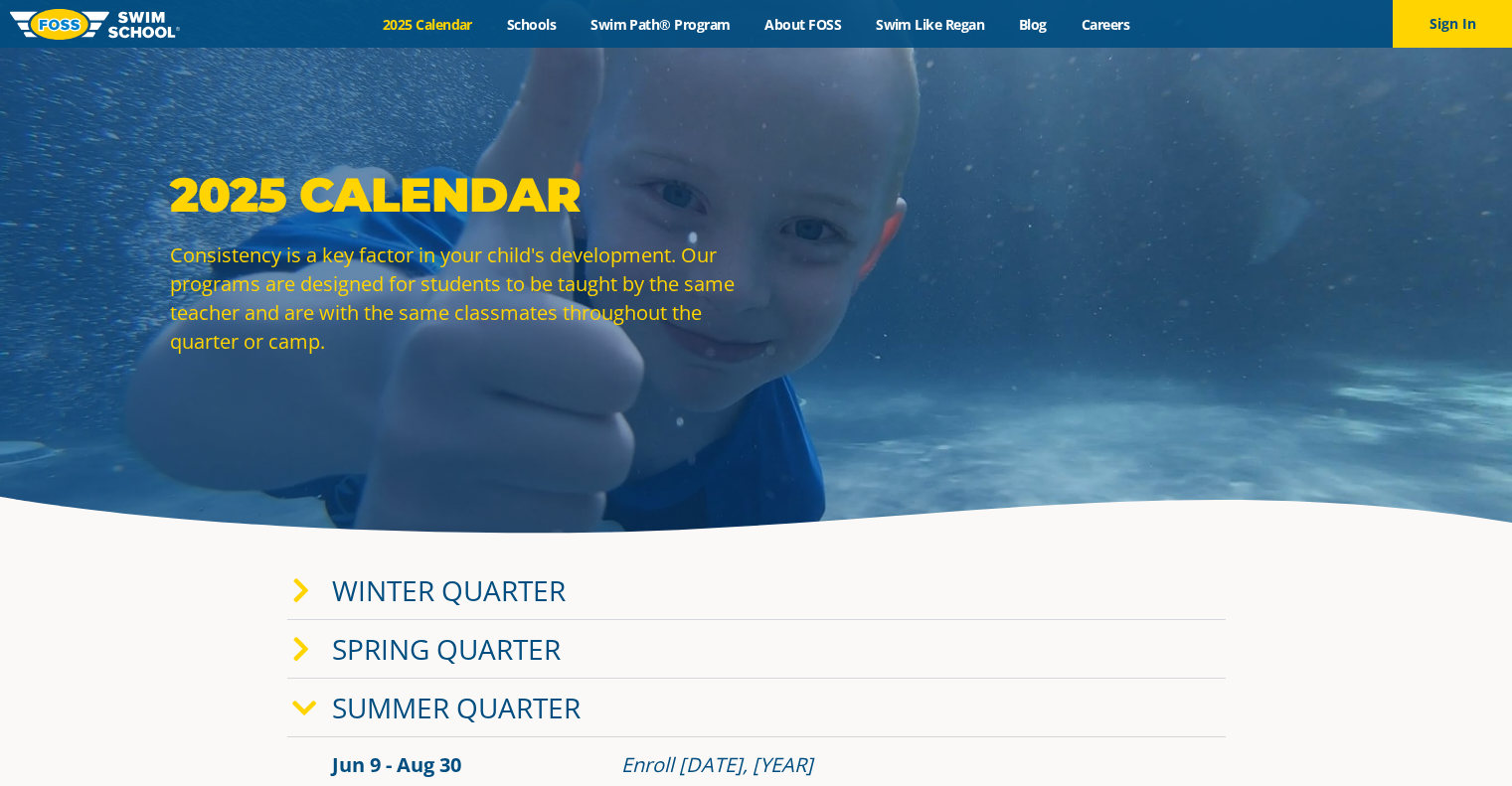 scroll, scrollTop: 0, scrollLeft: 0, axis: both 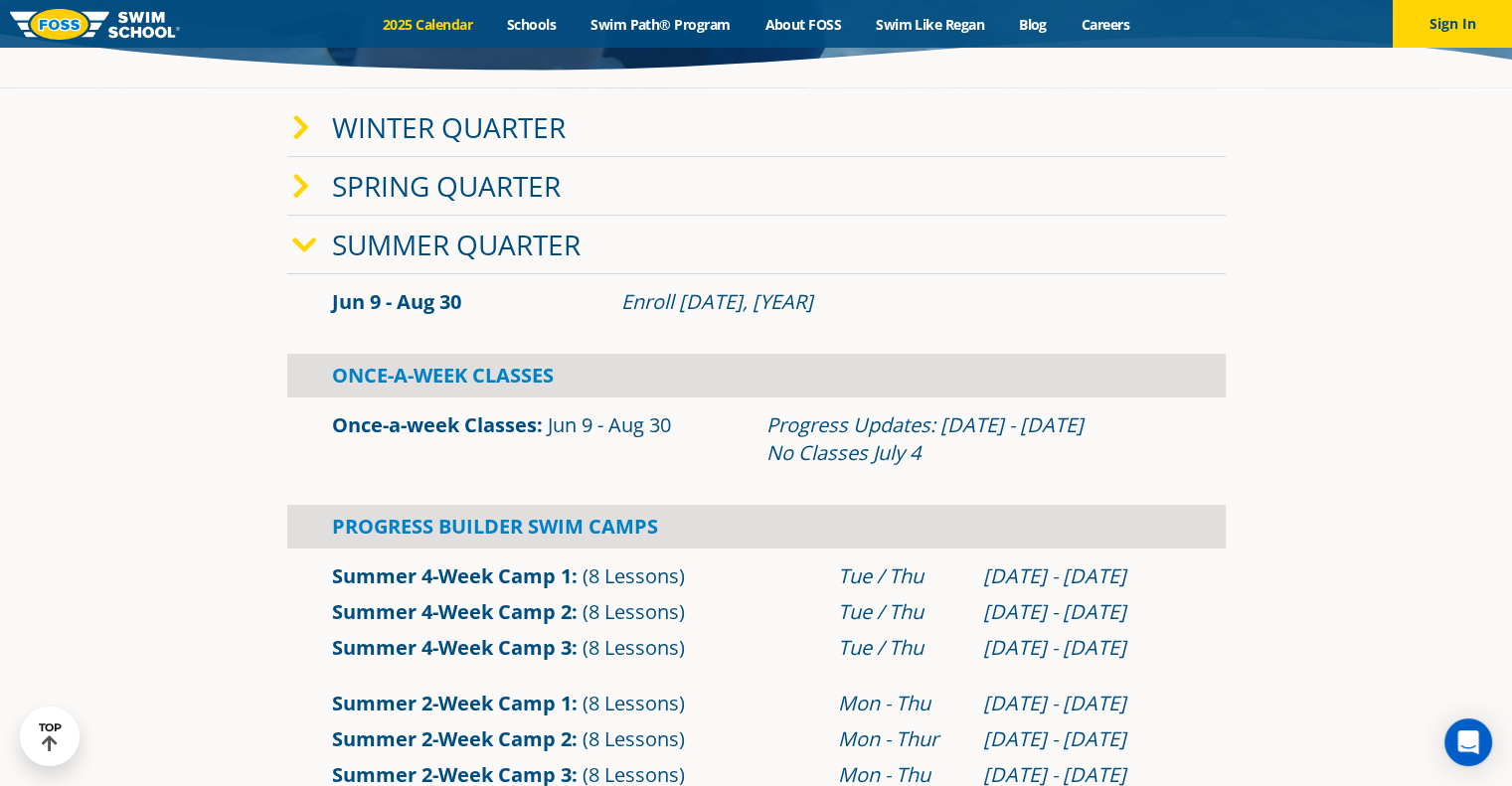 click on "Winter Quarter" at bounding box center (756, 127) 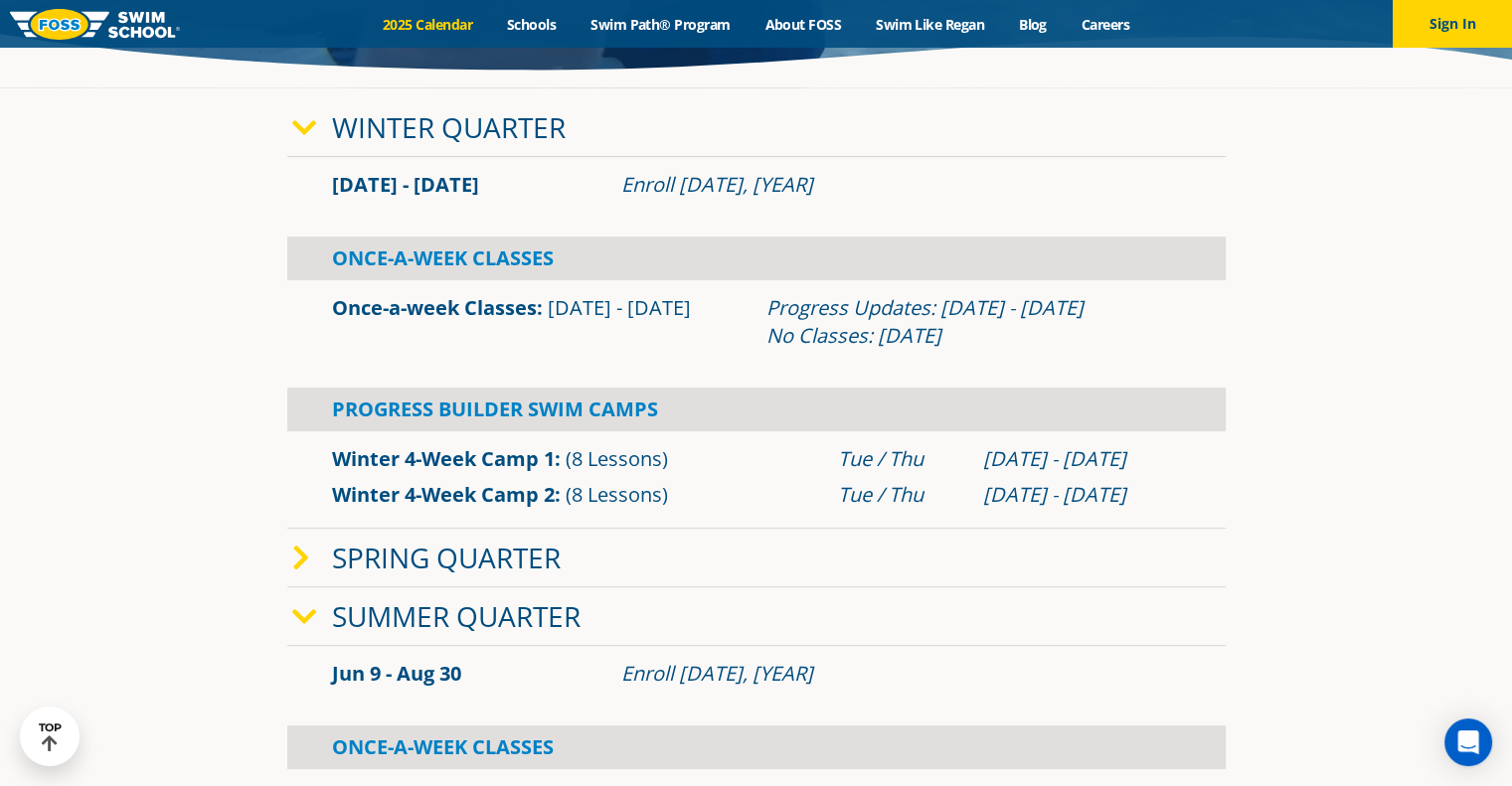 click on "Spring Quarter" at bounding box center (756, 557) 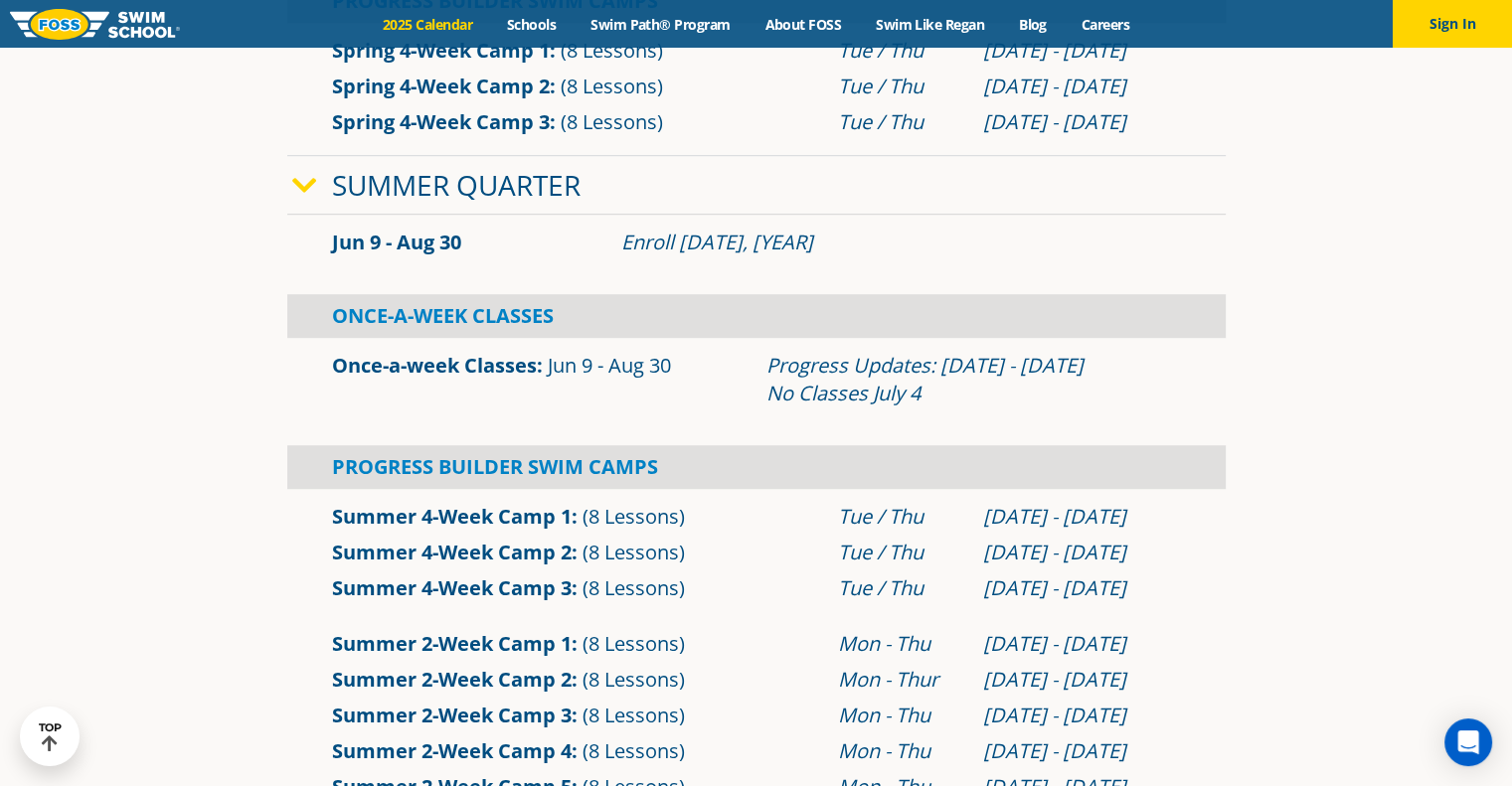 scroll, scrollTop: 1391, scrollLeft: 0, axis: vertical 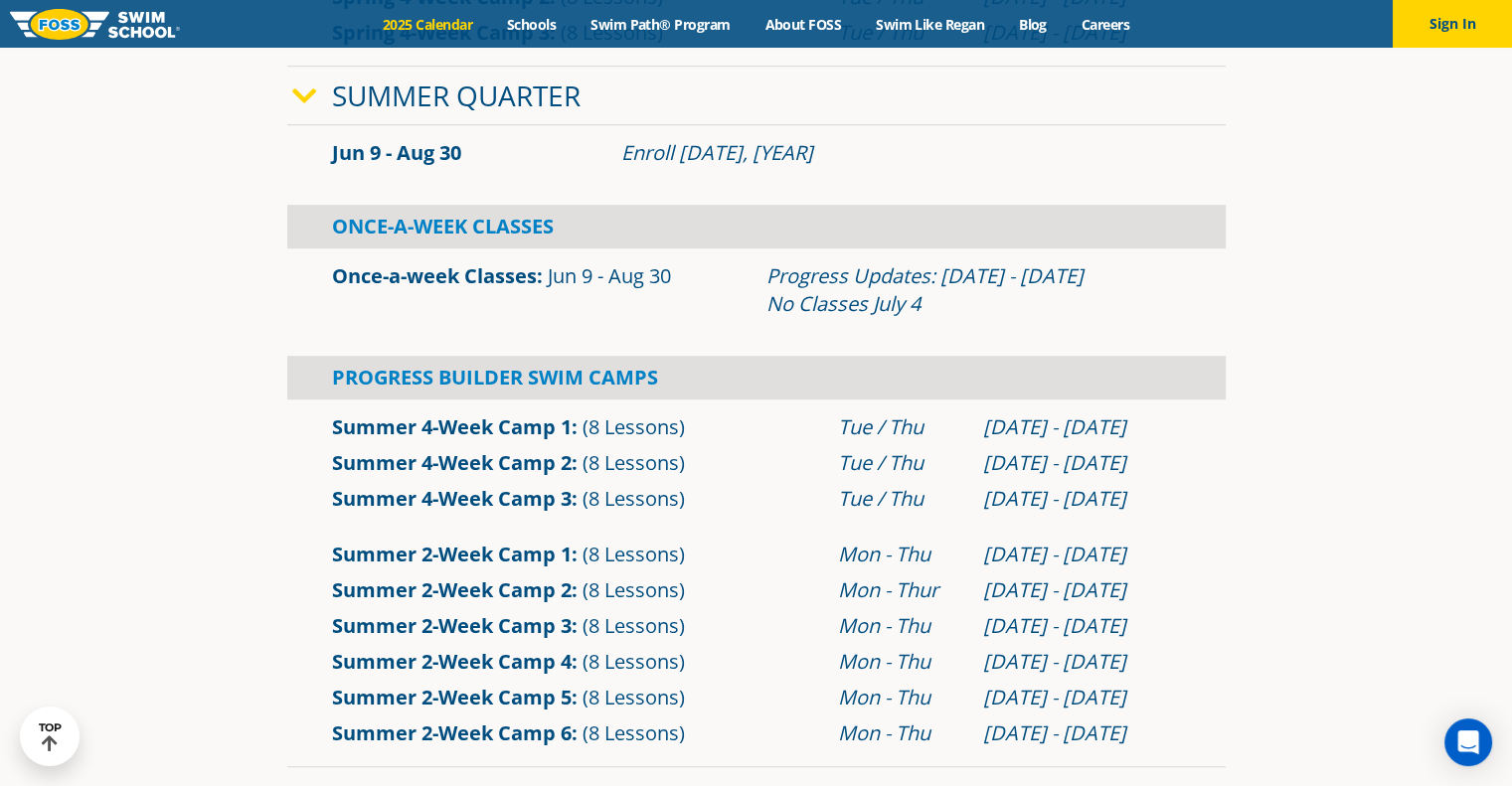 click on "Summer Quarter" at bounding box center [756, 95] 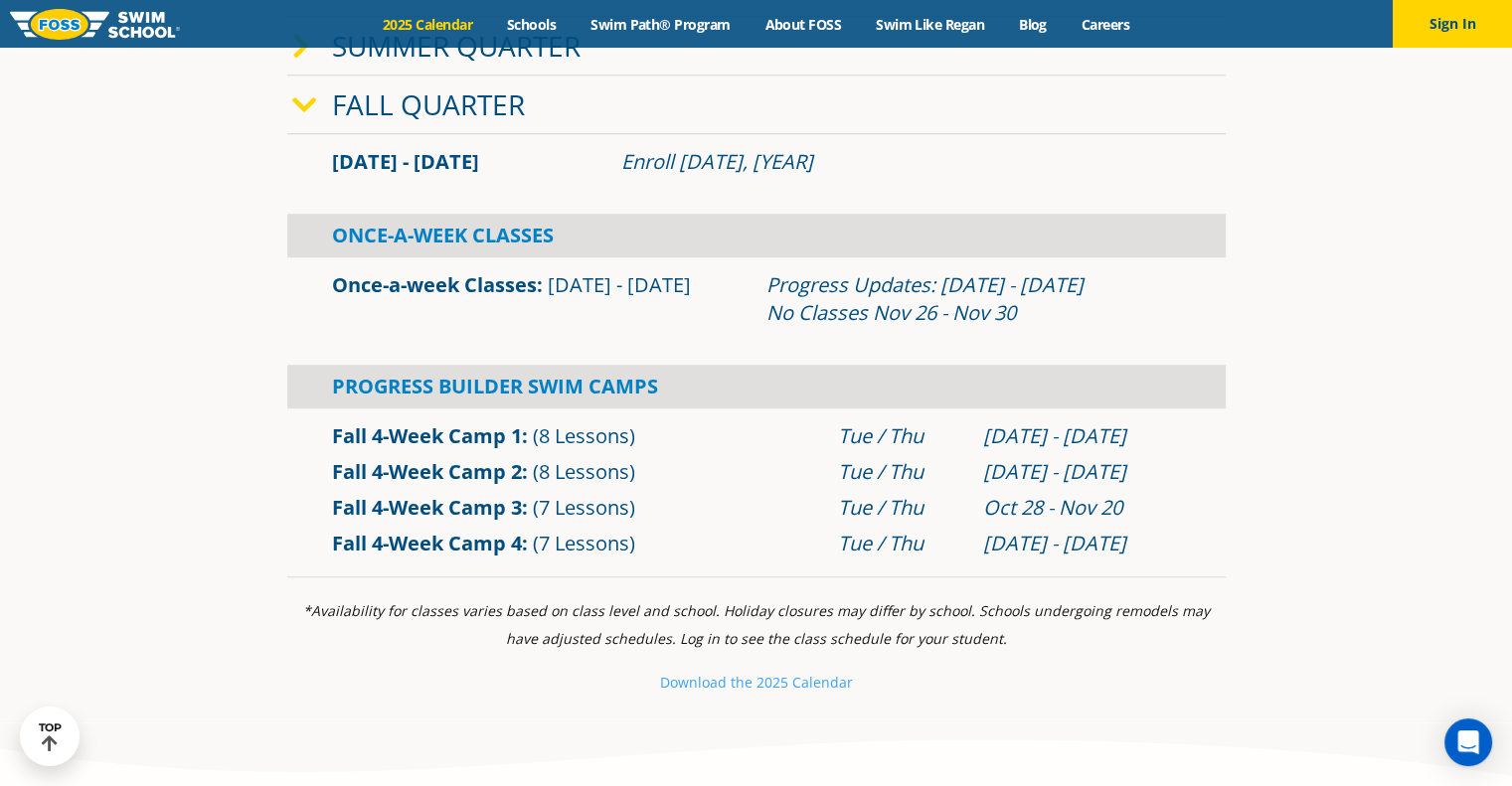 scroll, scrollTop: 2318, scrollLeft: 0, axis: vertical 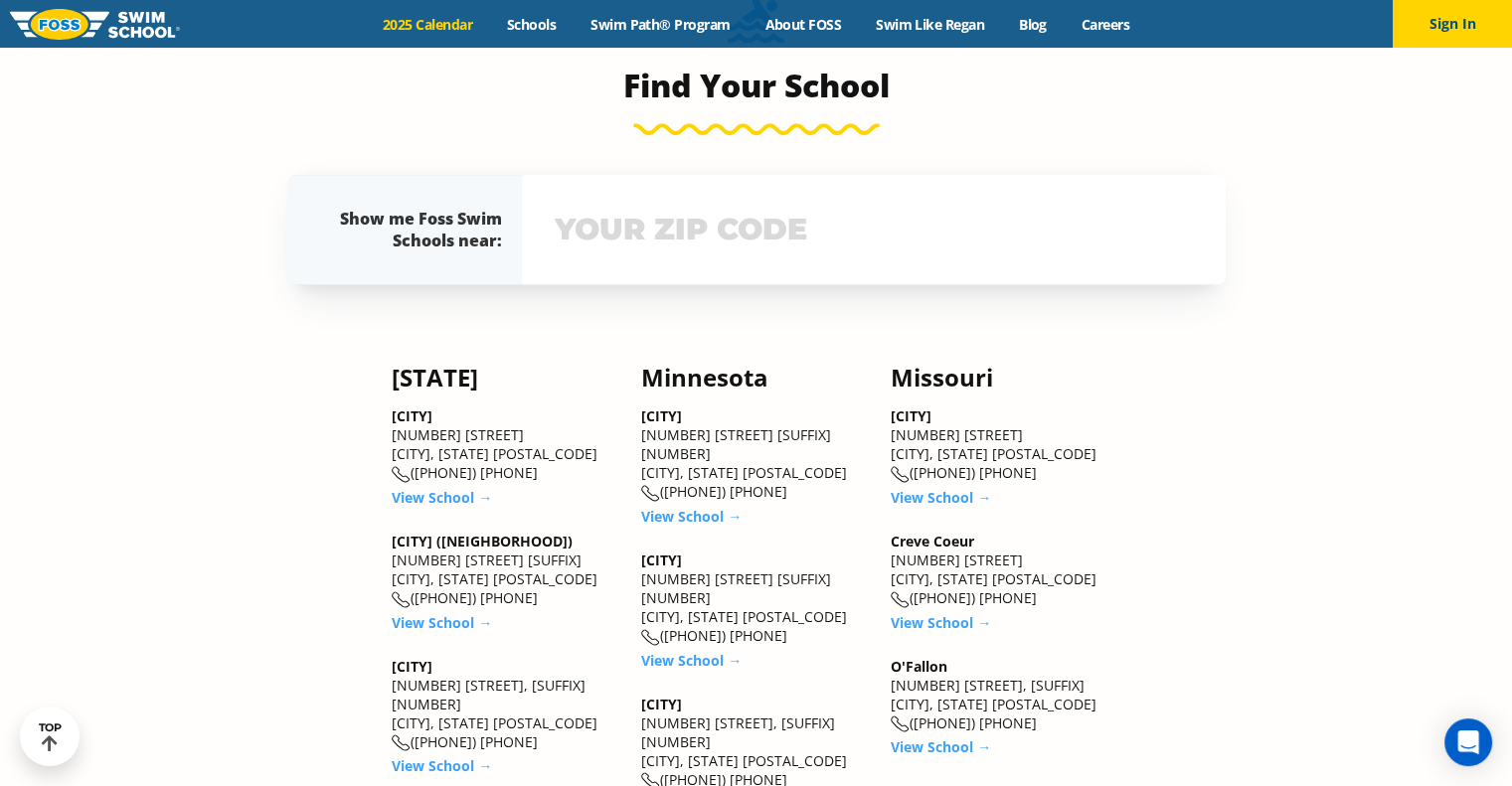 click on "View school & class schedule" at bounding box center (874, 230) 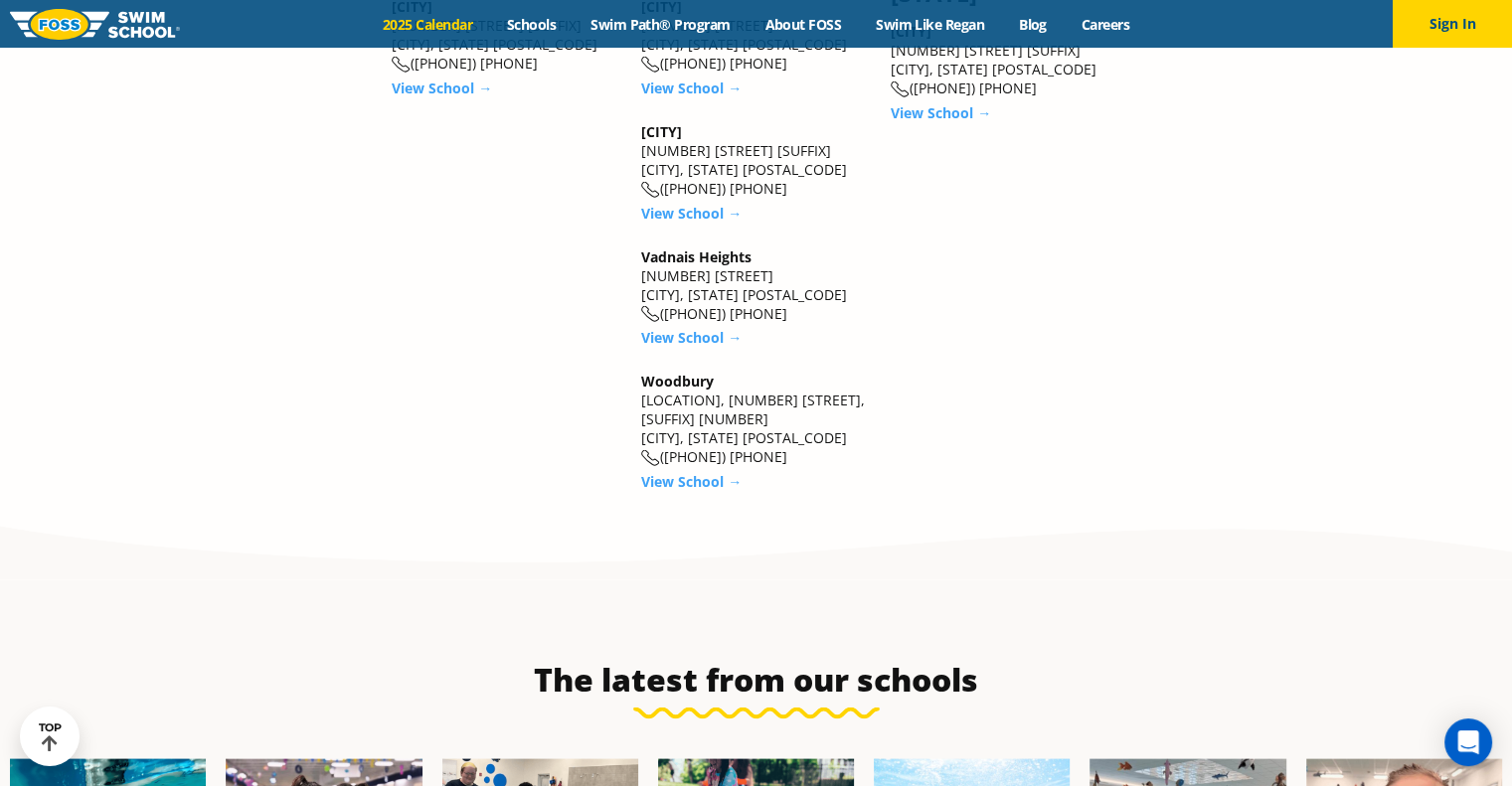scroll, scrollTop: 3321, scrollLeft: 0, axis: vertical 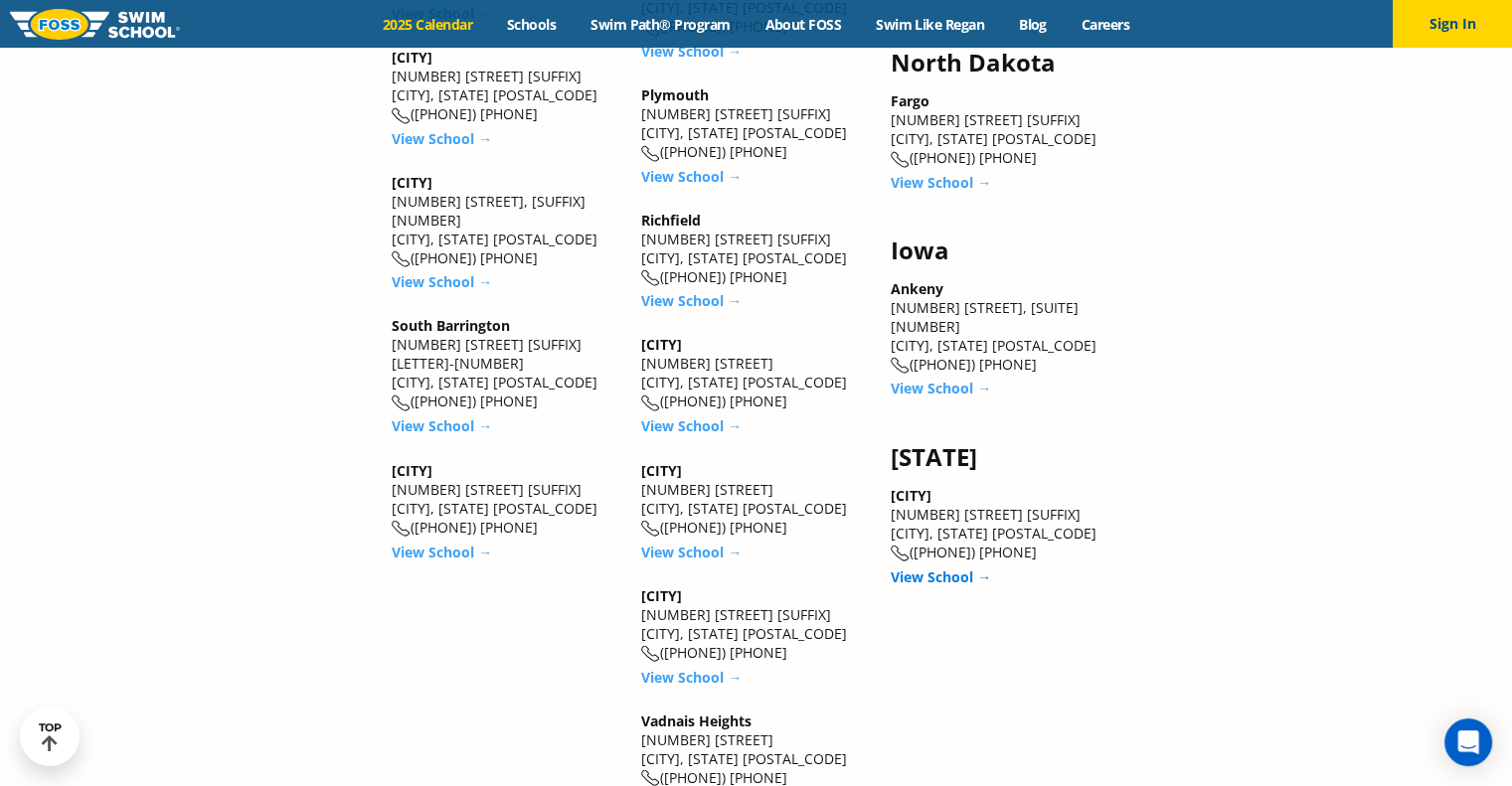 click on "View School →" at bounding box center [940, 575] 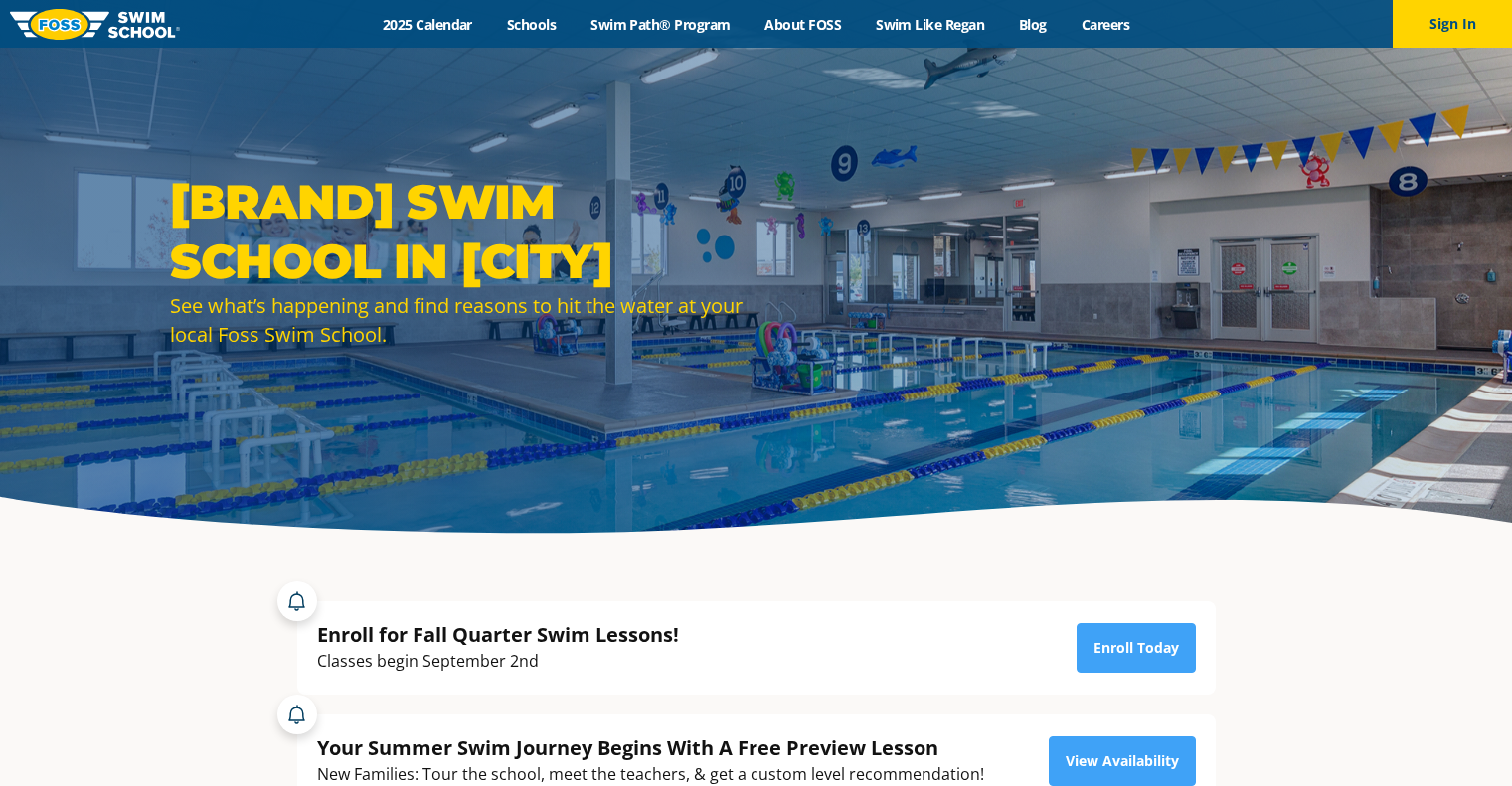 scroll, scrollTop: 0, scrollLeft: 0, axis: both 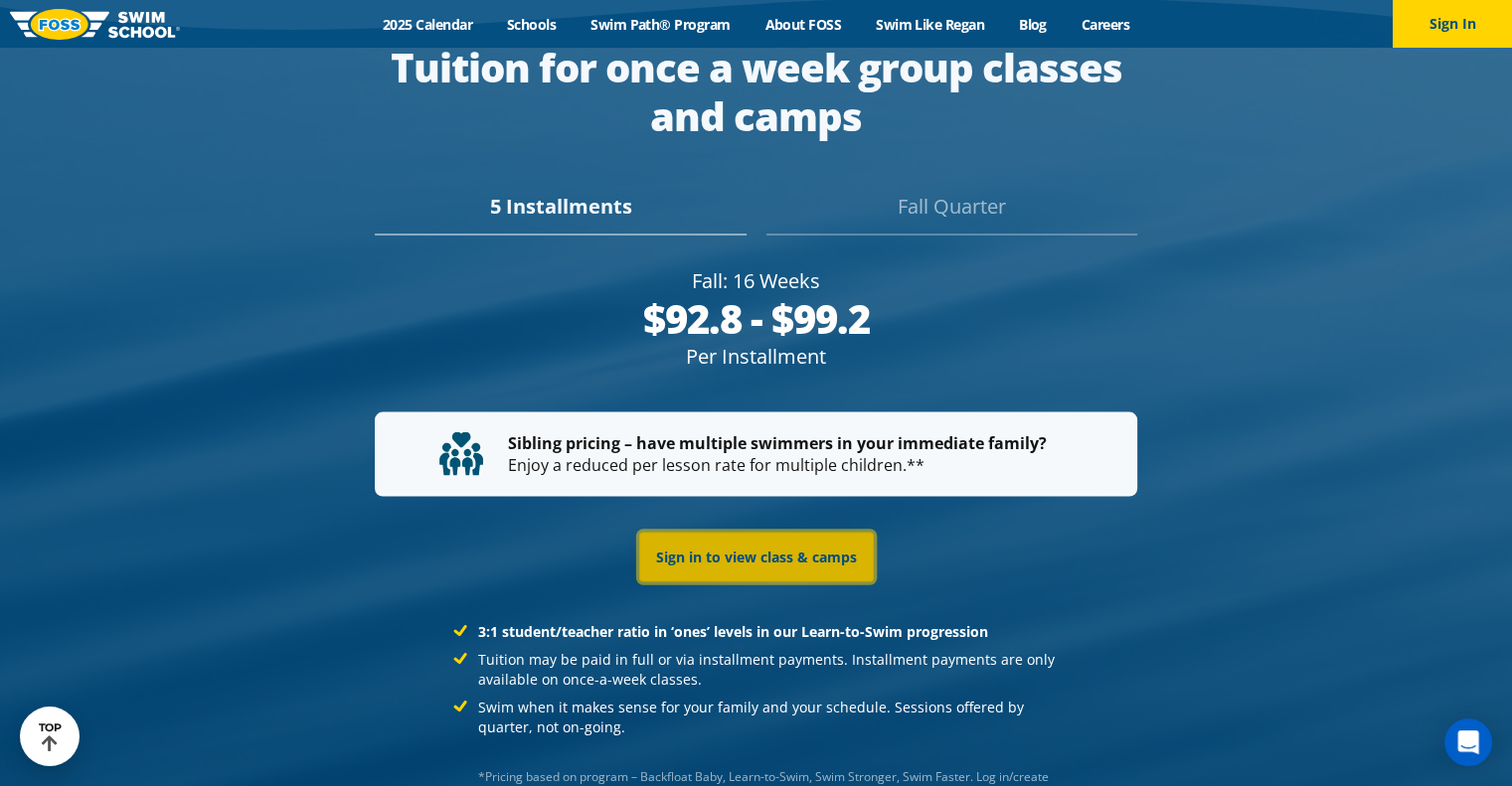 click on "Sign in to view class & camps" at bounding box center [756, 556] 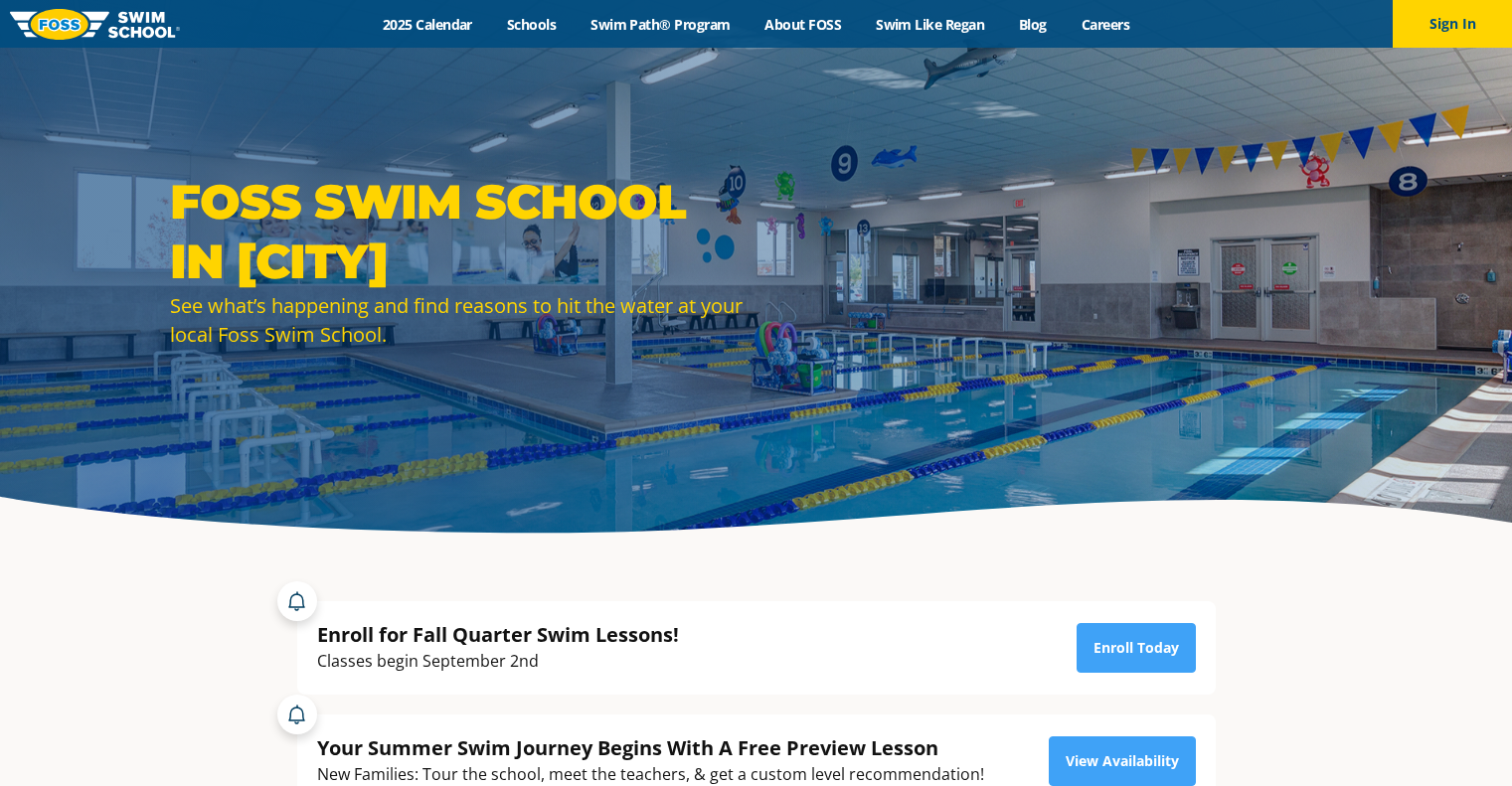 scroll, scrollTop: 0, scrollLeft: 0, axis: both 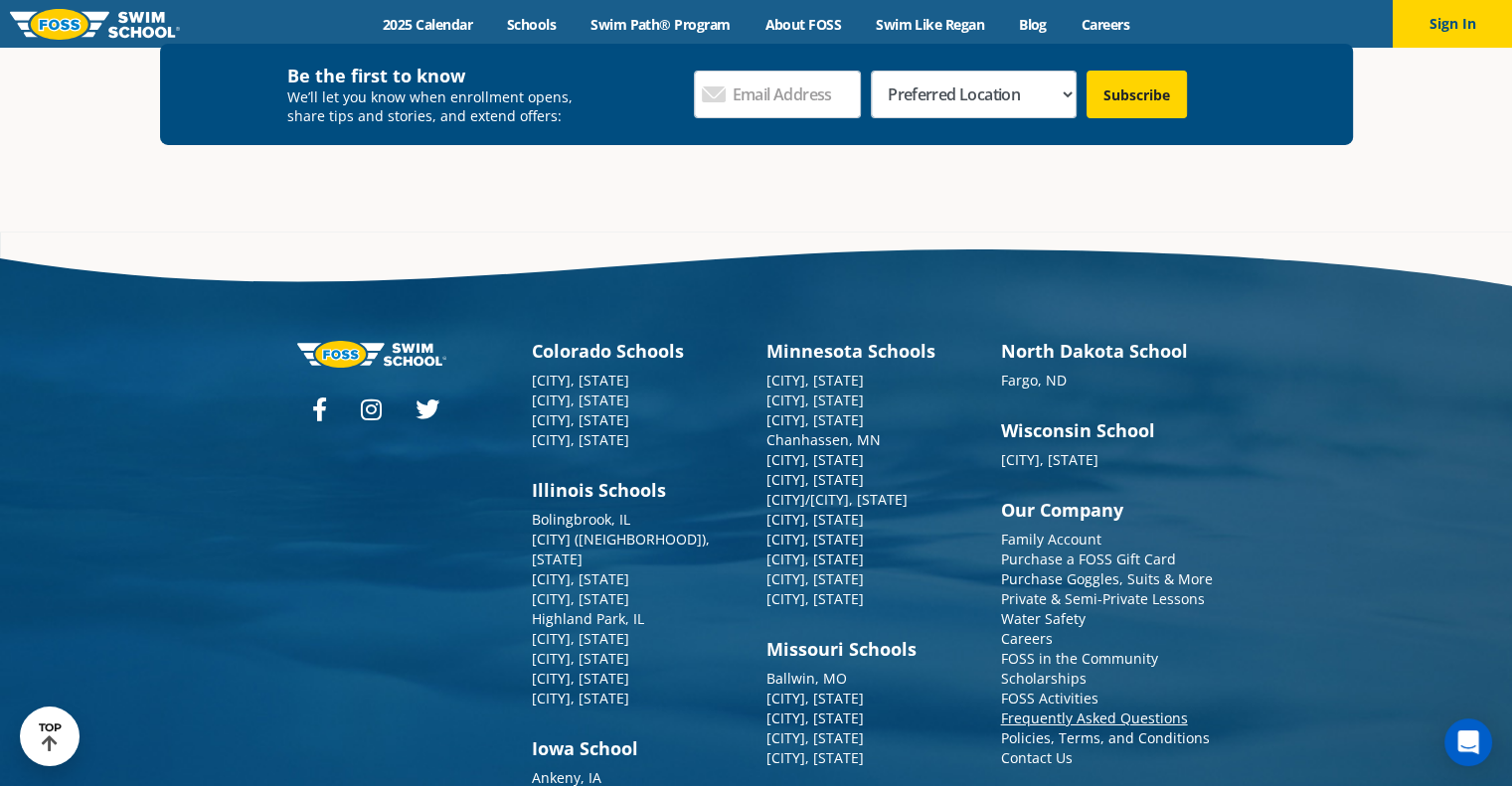 click on "Frequently Asked Questions" at bounding box center (1094, 717) 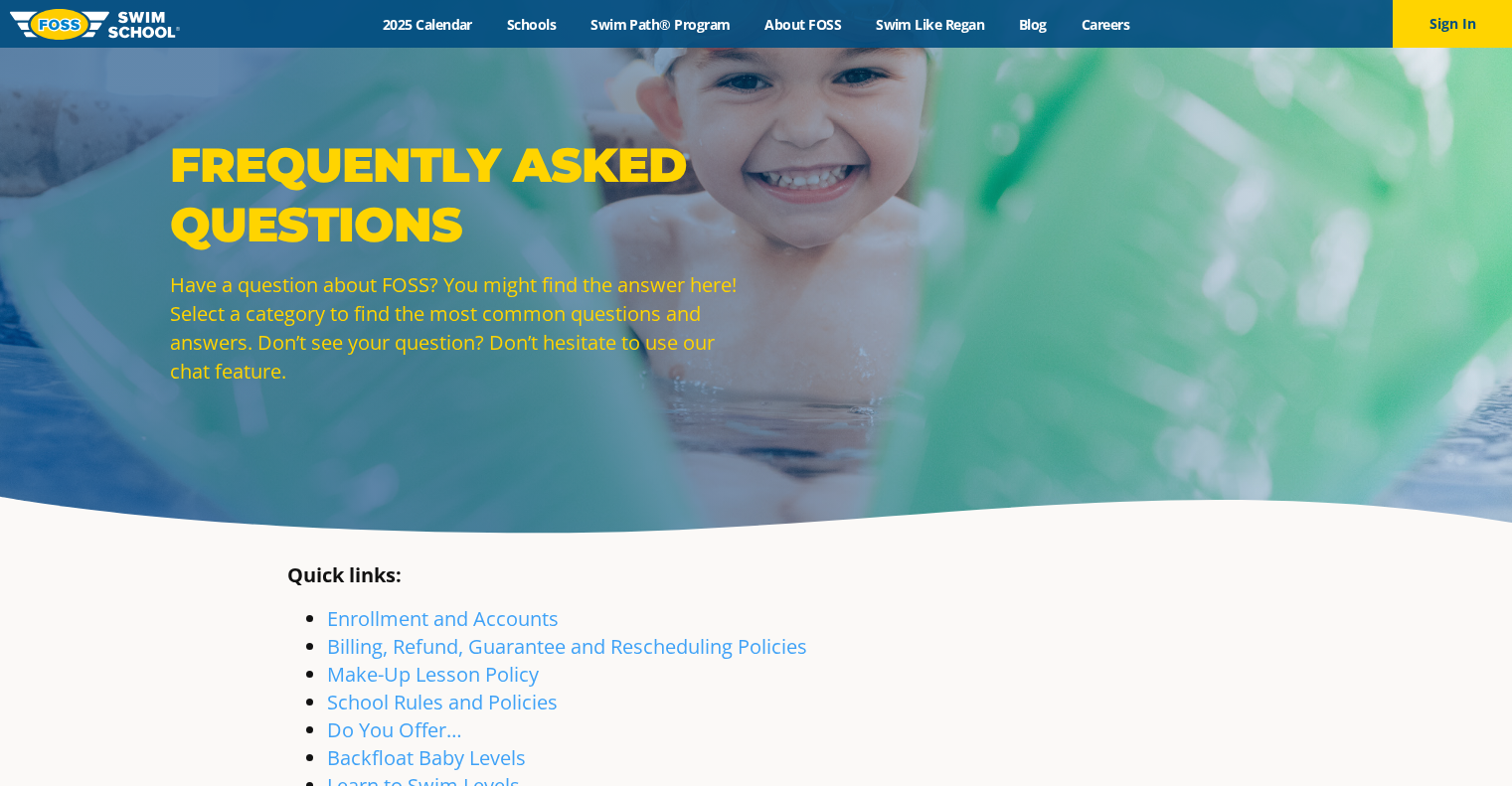 scroll, scrollTop: 0, scrollLeft: 0, axis: both 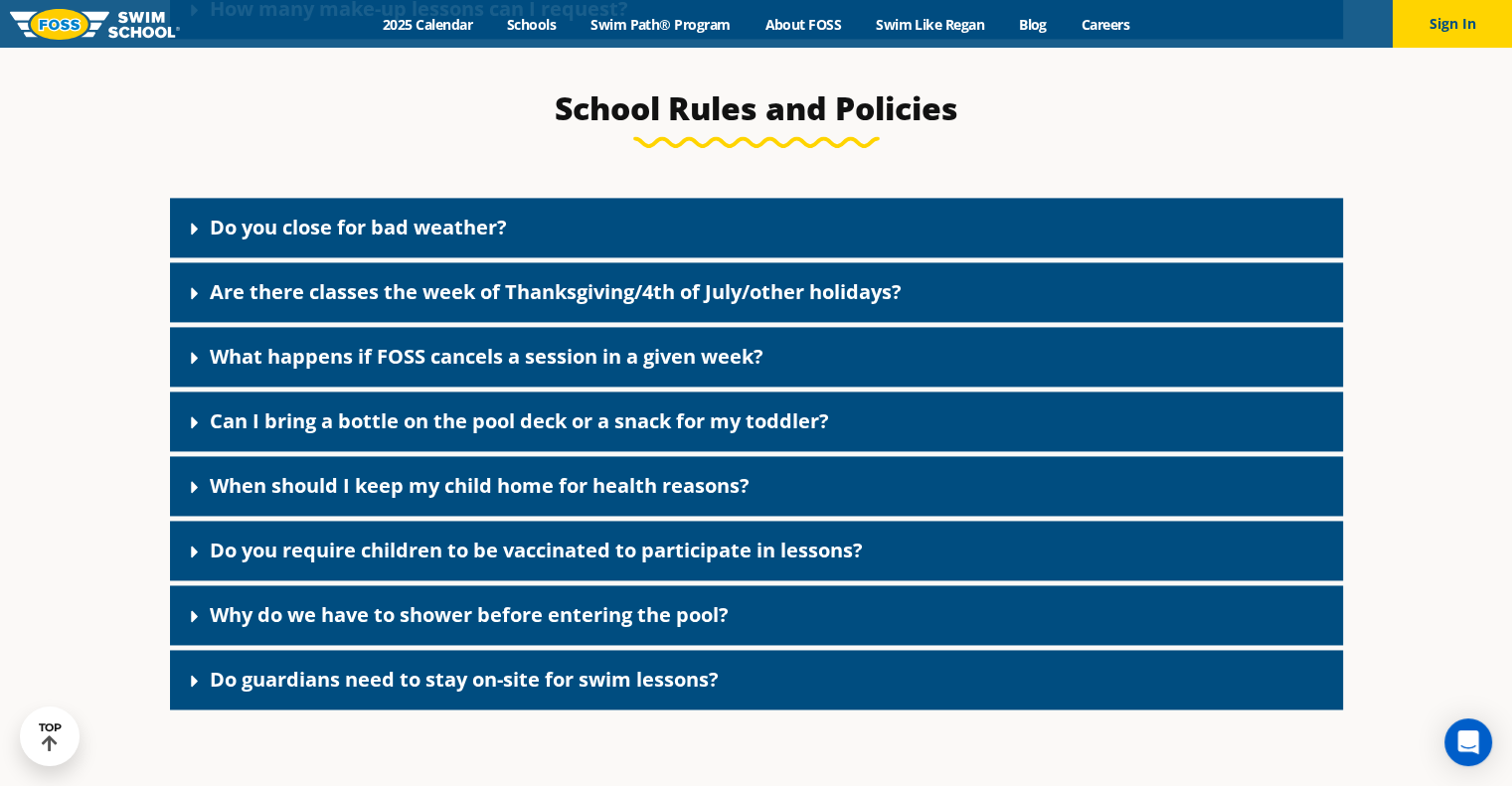click on "Do guardians need to stay on-site for swim lessons?" at bounding box center (756, 680) 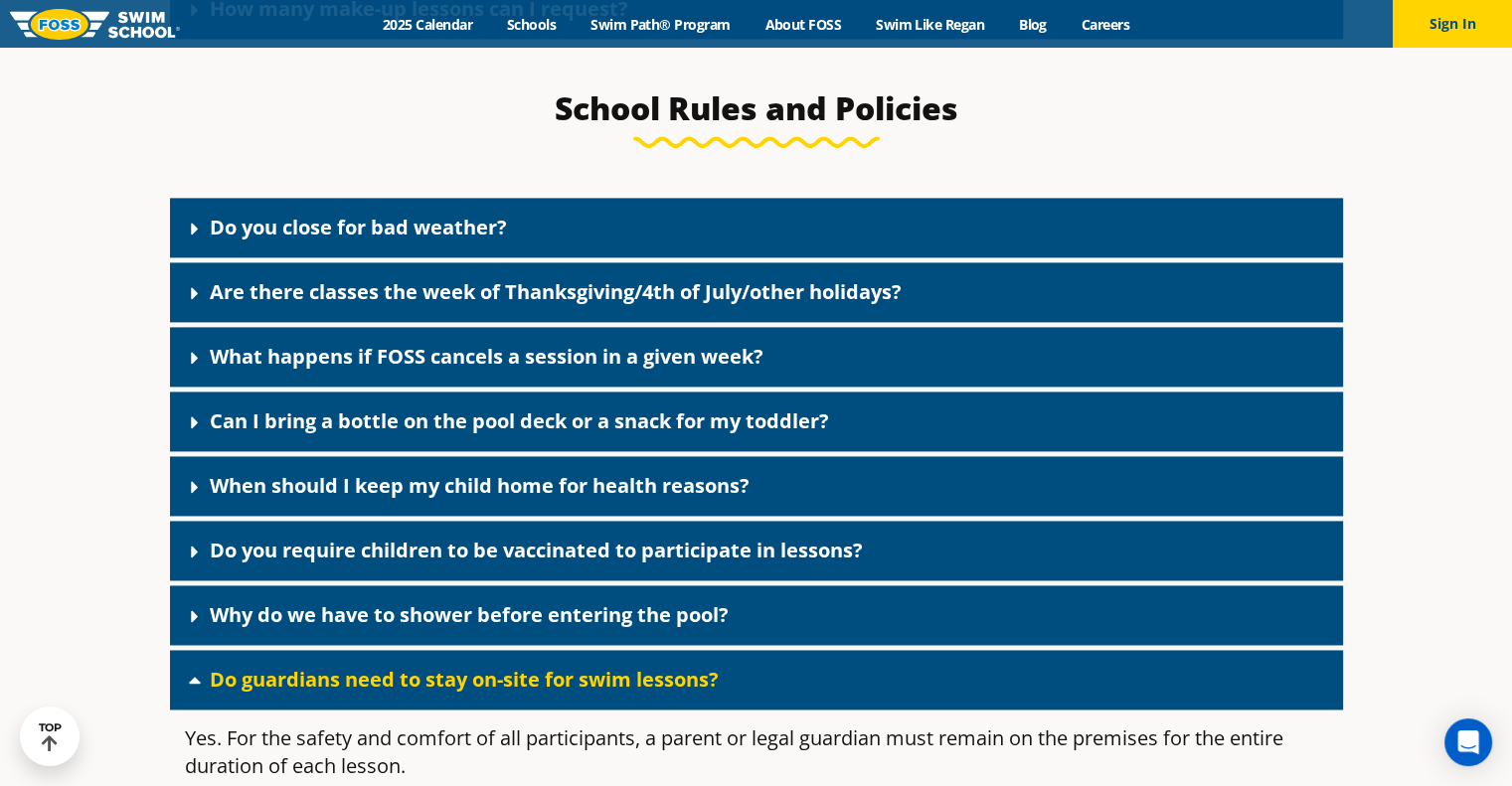 click on "Do you require children to be vaccinated to participate in lessons?" at bounding box center (756, 550) 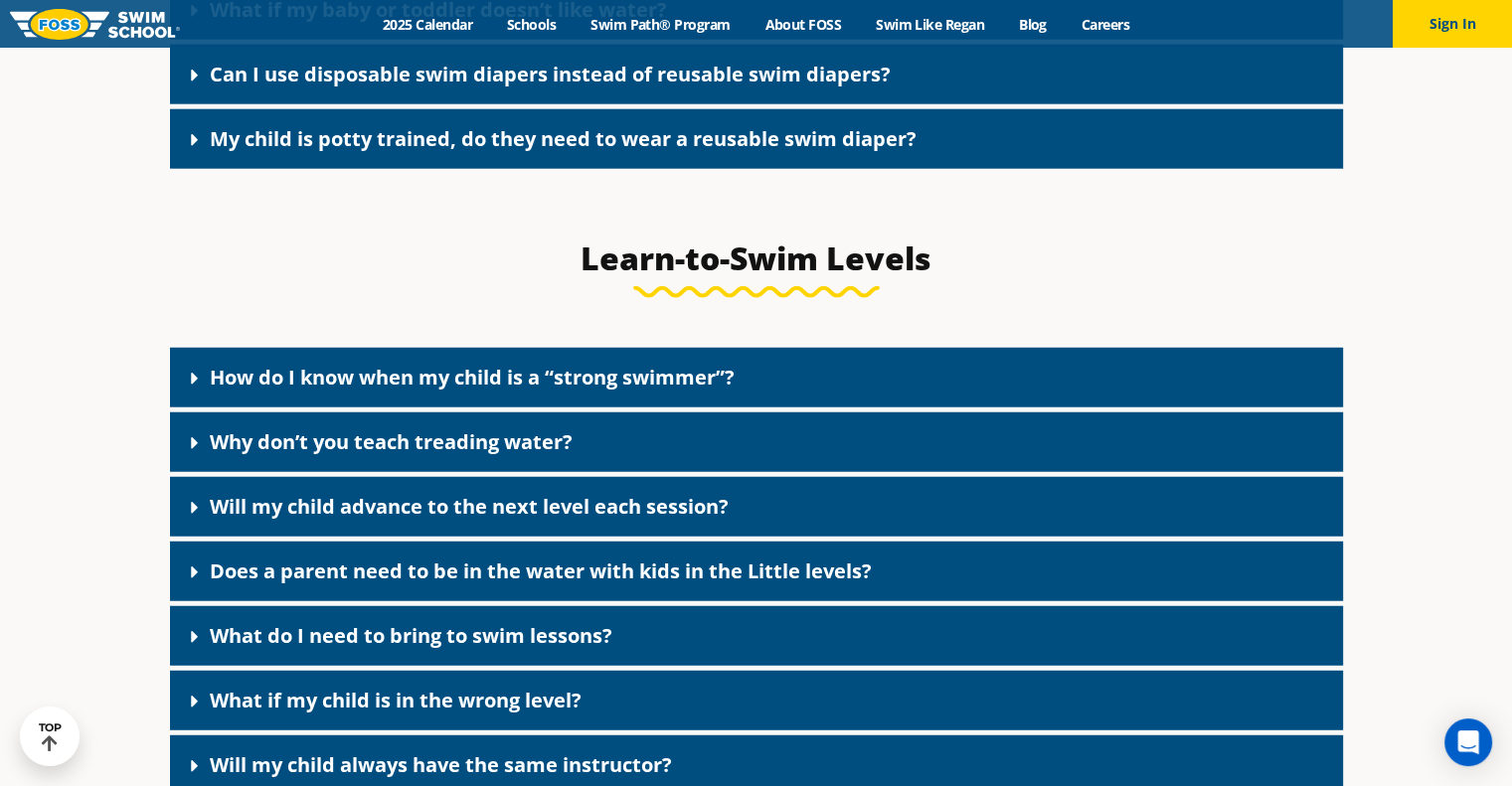 scroll, scrollTop: 5565, scrollLeft: 0, axis: vertical 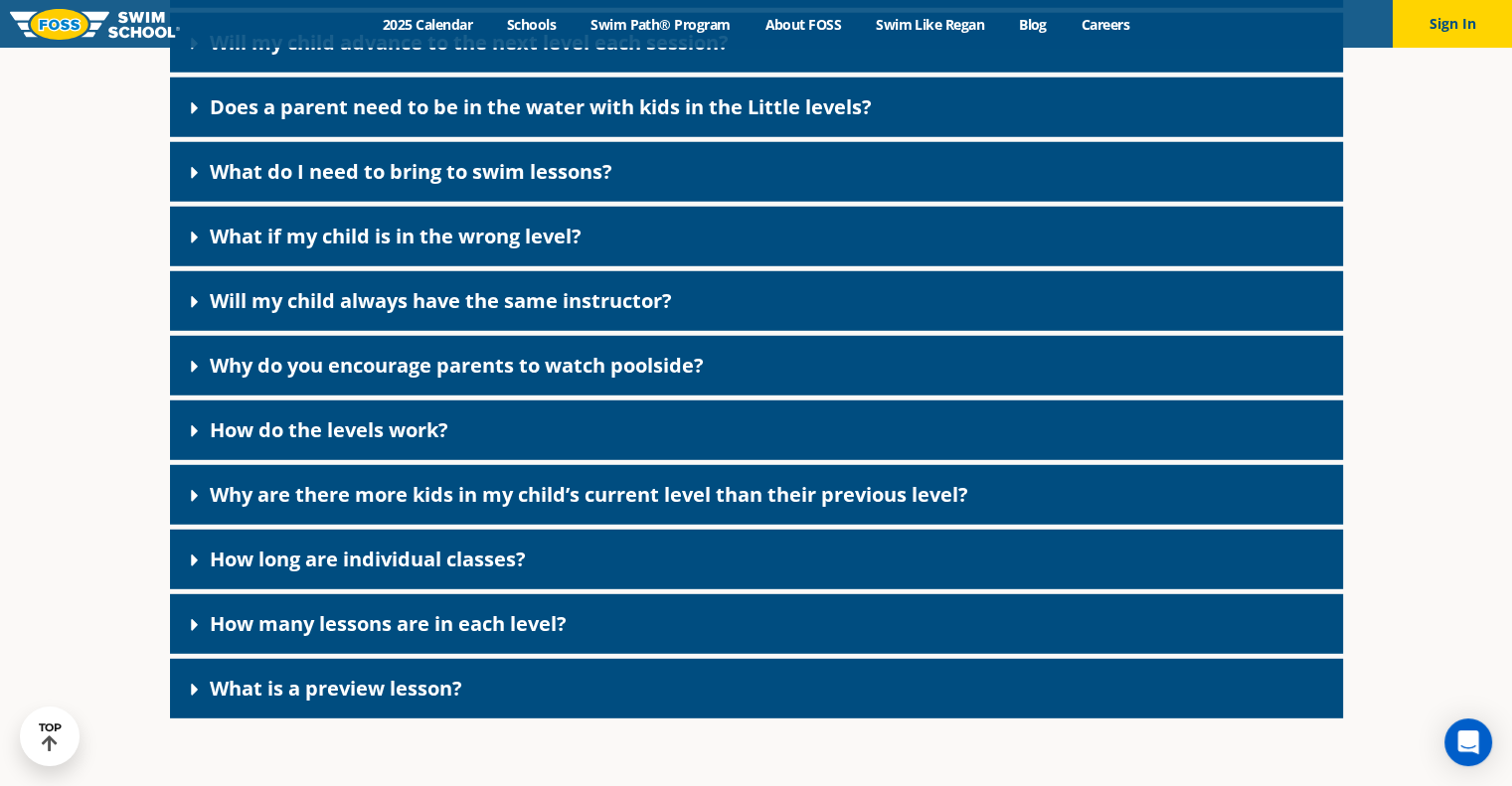 click on "Why do you encourage parents to watch poolside?" at bounding box center [456, 365] 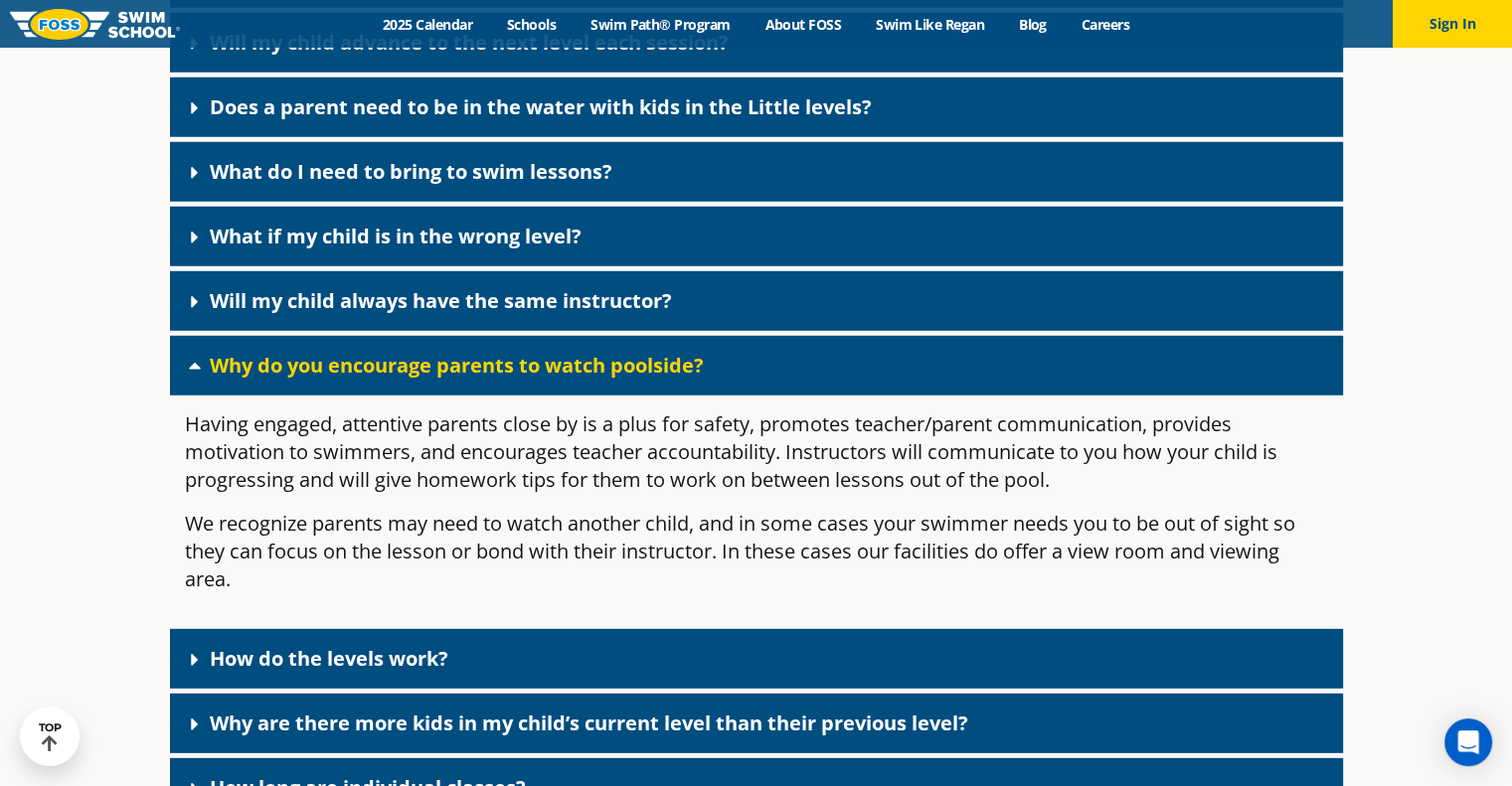 click on "Will my child always have the same instructor?" at bounding box center (756, 301) 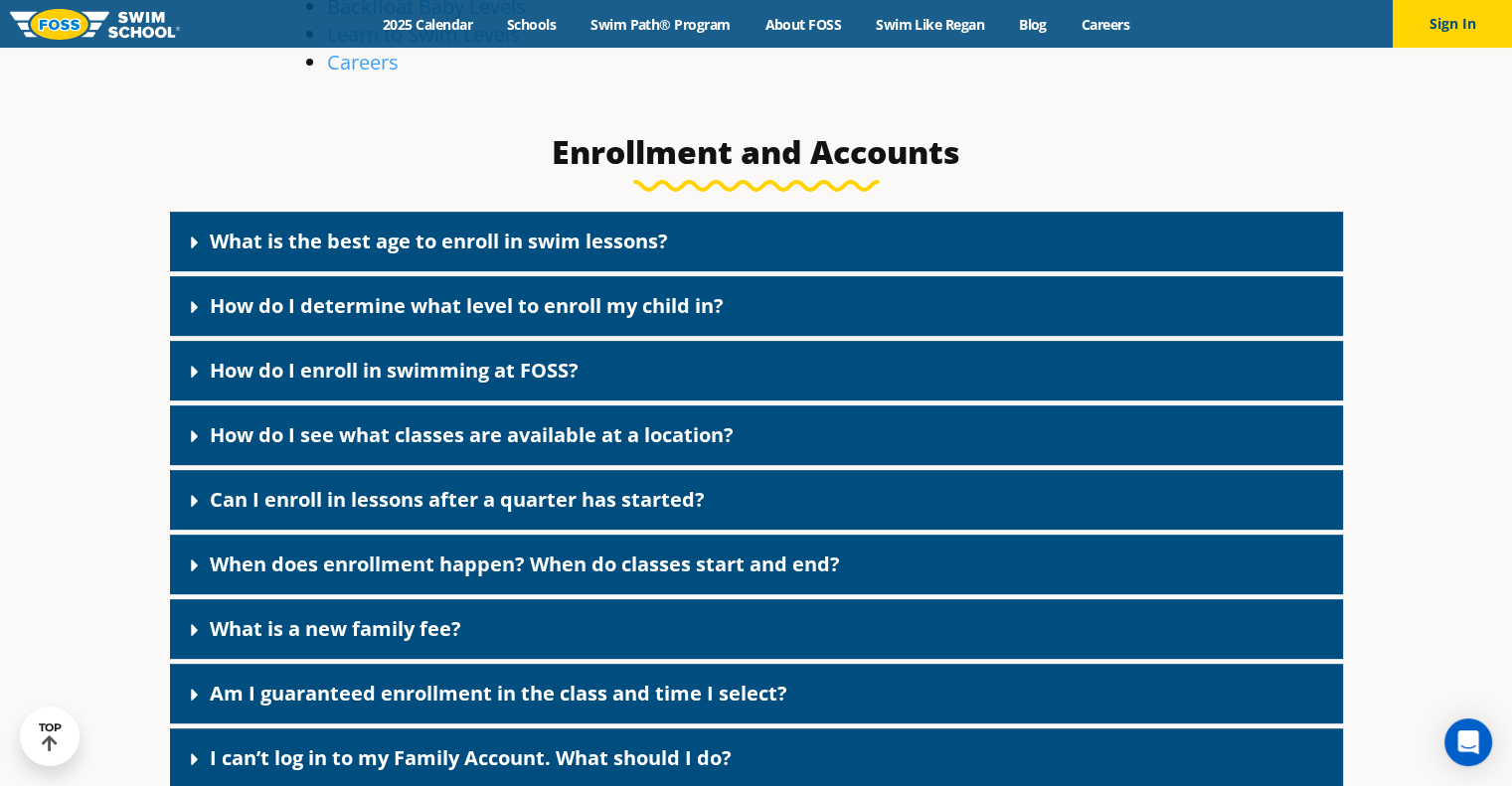 scroll, scrollTop: 0, scrollLeft: 0, axis: both 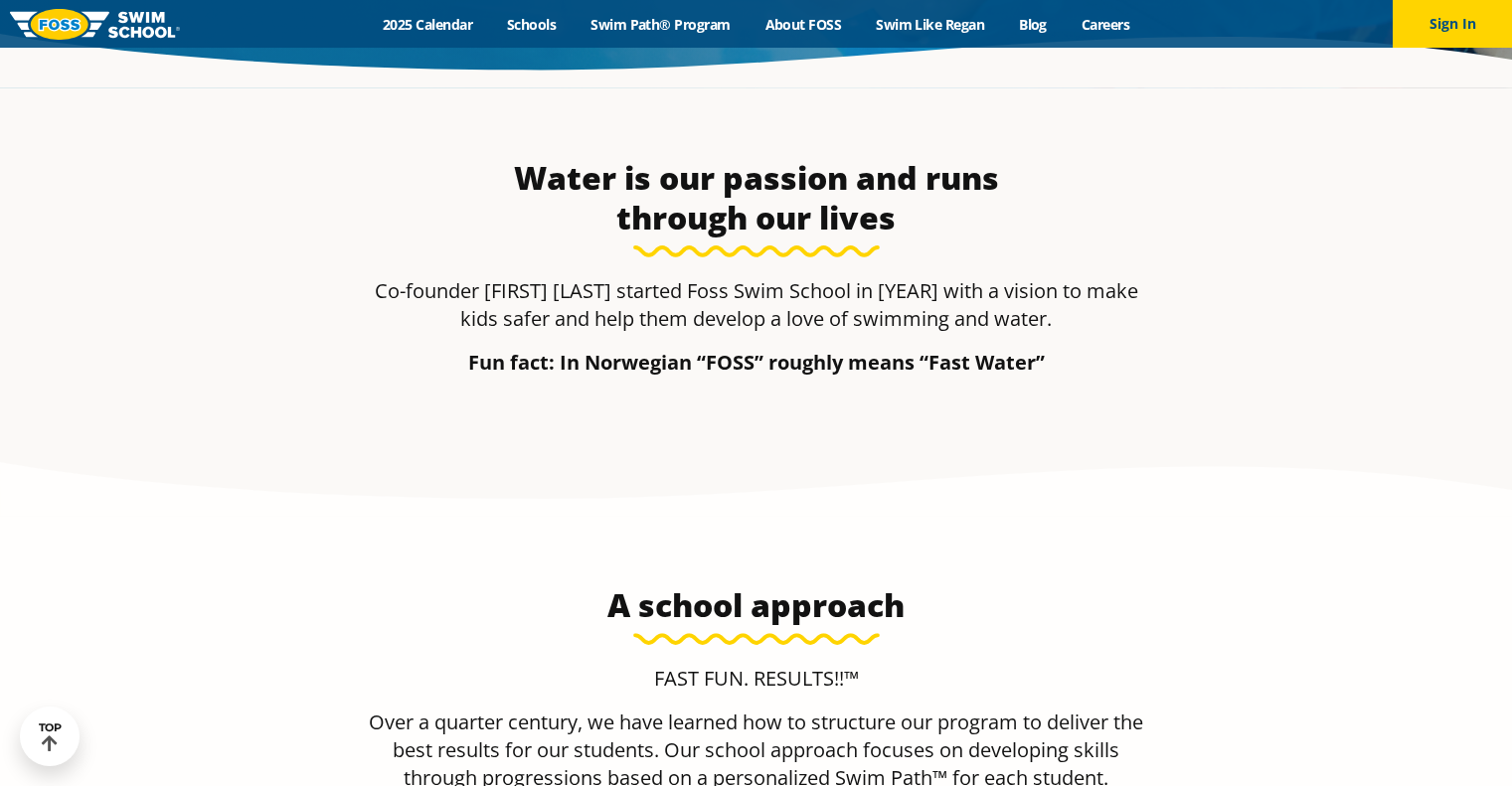 click on "A school approach
FAST FUN. RESULTS!!™
Over a quarter century, we have learned how to structure our program to deliver the best results for our students. Our school approach focuses on developing skills through progressions based on a personalized Swim Path™ for each student.
Consistency in  quarters
Children need consistency in order to learn. Because we schedule based on the quarter, swim students are taught by the same teacher and are with the same classmates all quarter.
Classes based on age  and ability
We’ve found the best results come when kids learn alongside peers in small groups. Every student has a path to graduation that starts where they are now.
Focus on progression" at bounding box center (756, 859) 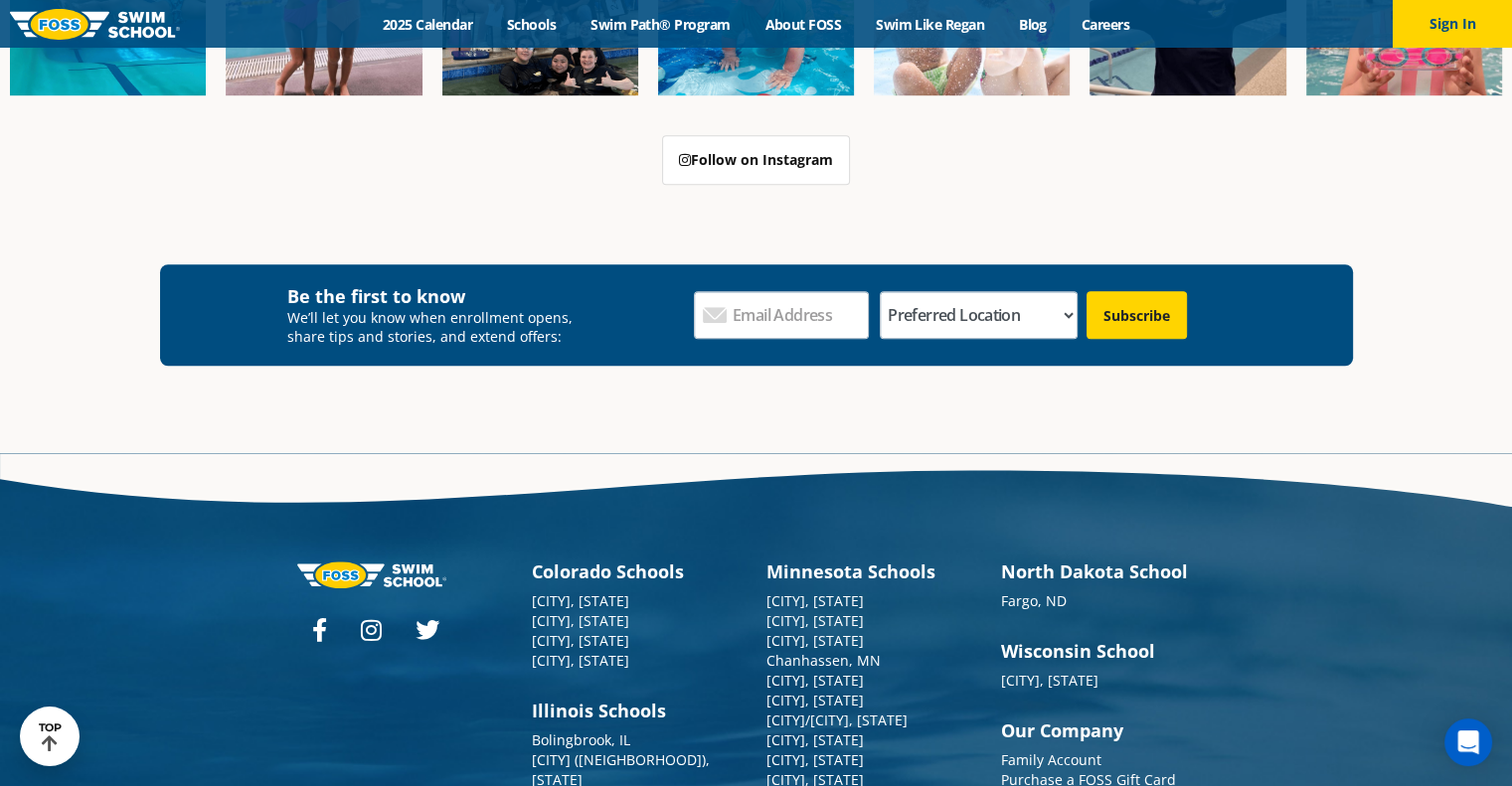 scroll, scrollTop: 9152, scrollLeft: 0, axis: vertical 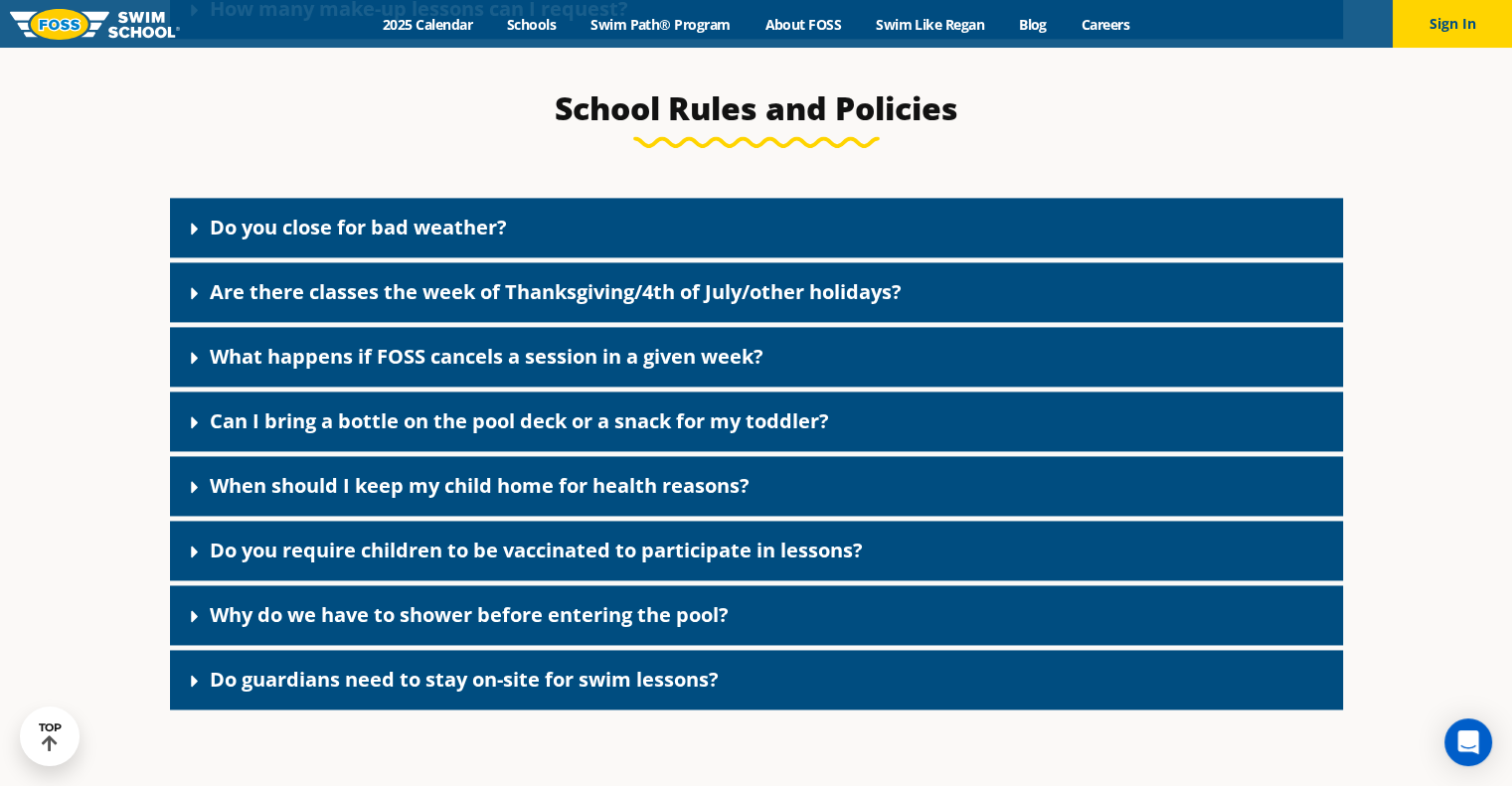 click on "When should I keep my child home for health reasons?" at bounding box center (479, 485) 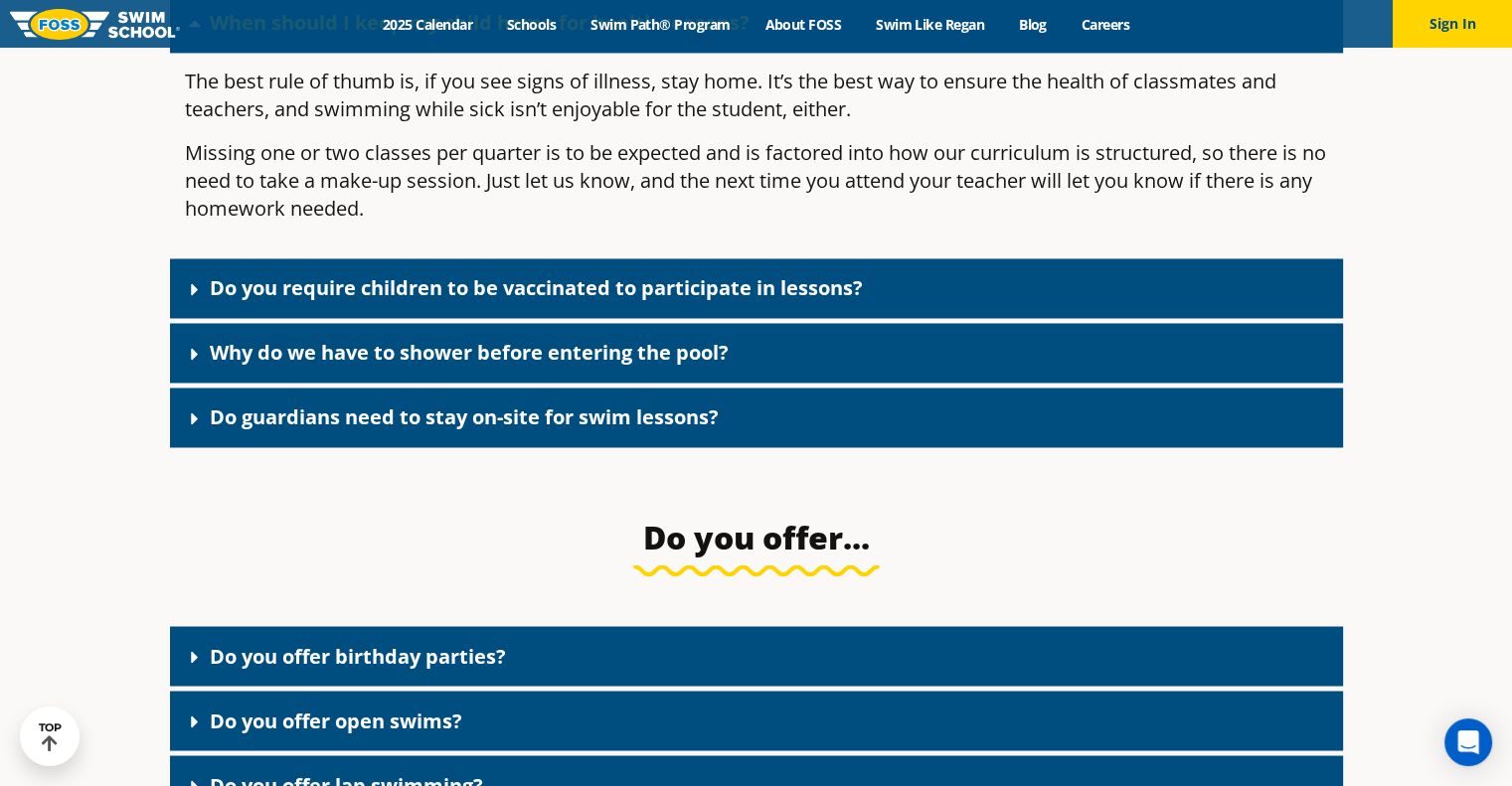 scroll, scrollTop: 3709, scrollLeft: 0, axis: vertical 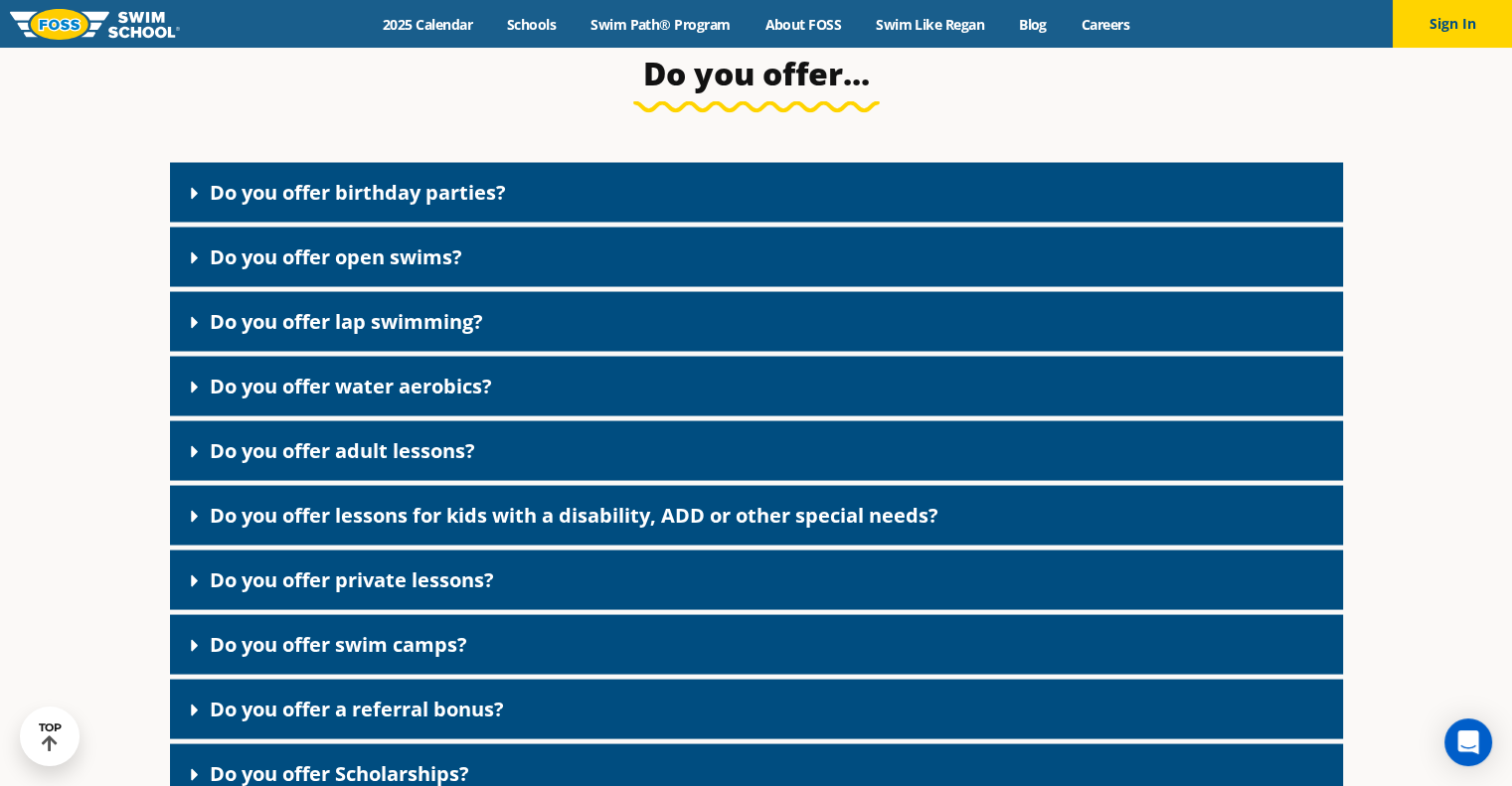 click on "Do you offer open swims?" at bounding box center [756, 256] 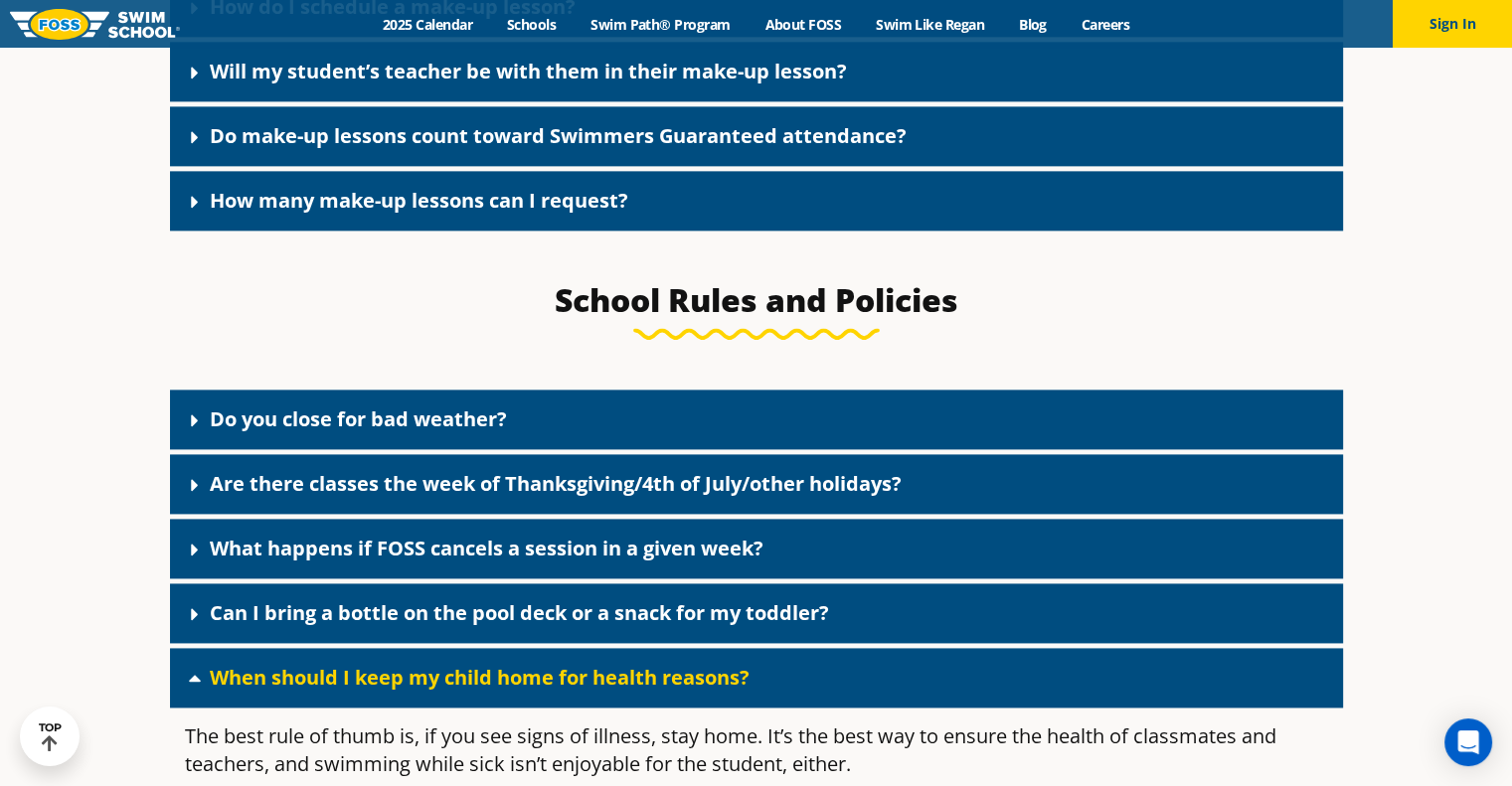 scroll, scrollTop: 0, scrollLeft: 0, axis: both 